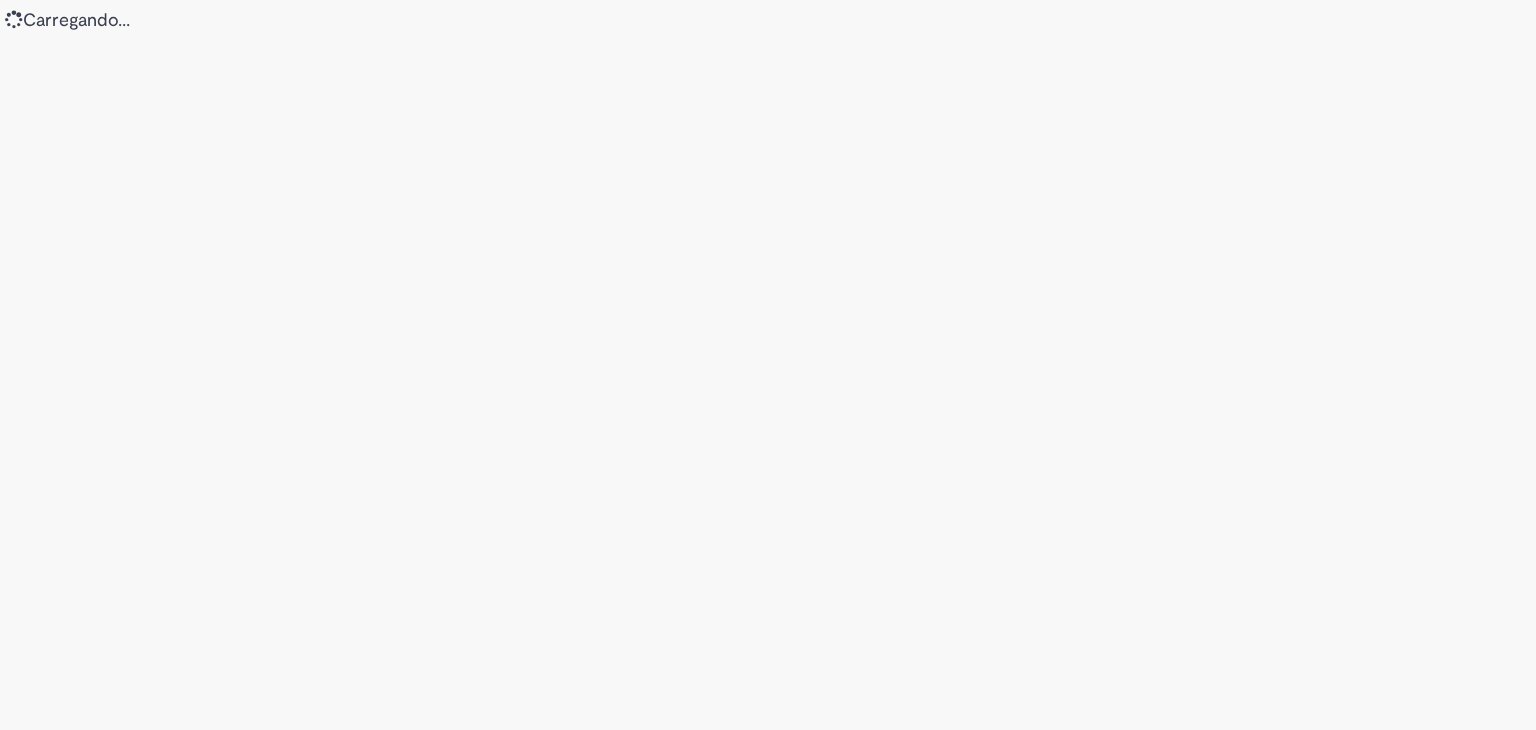 scroll, scrollTop: 0, scrollLeft: 0, axis: both 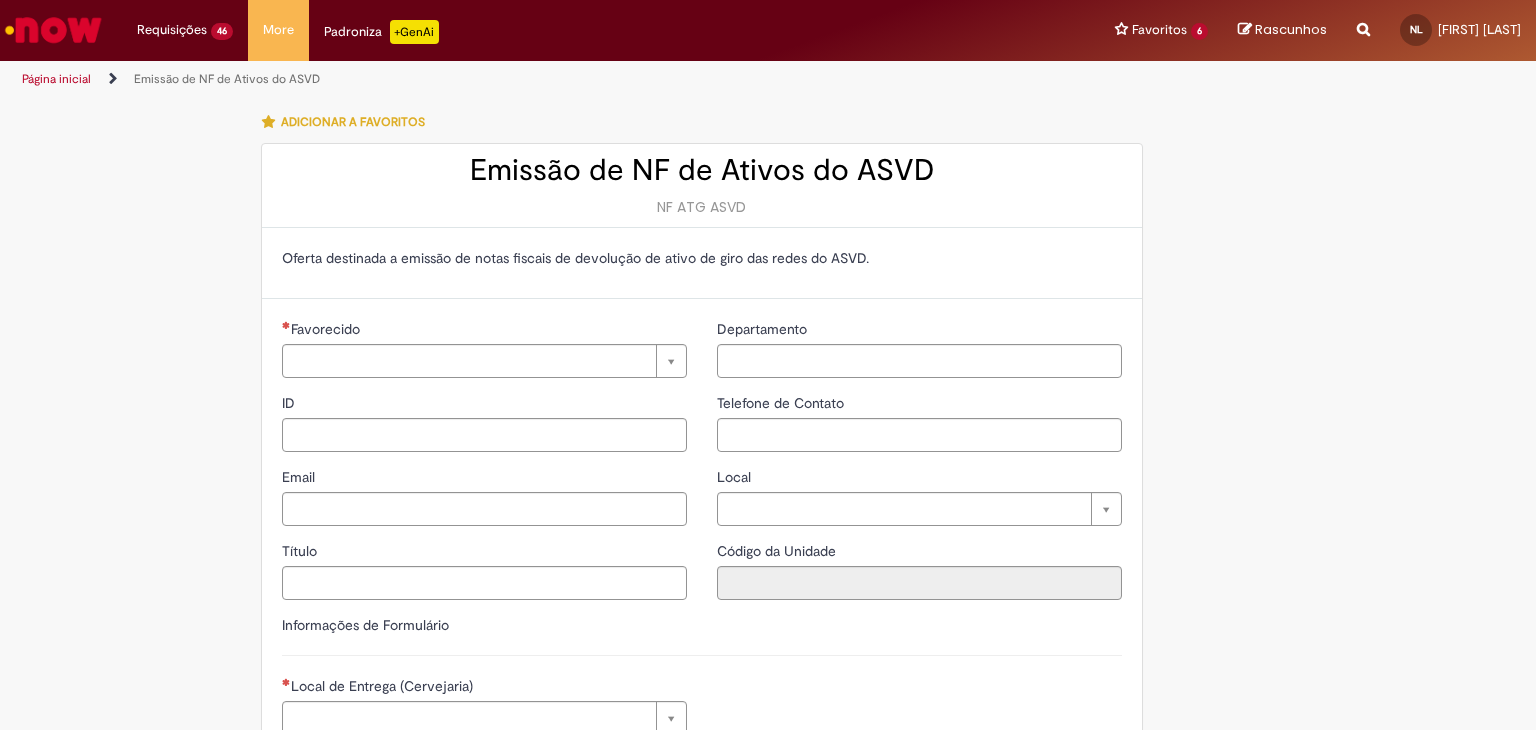type on "**********" 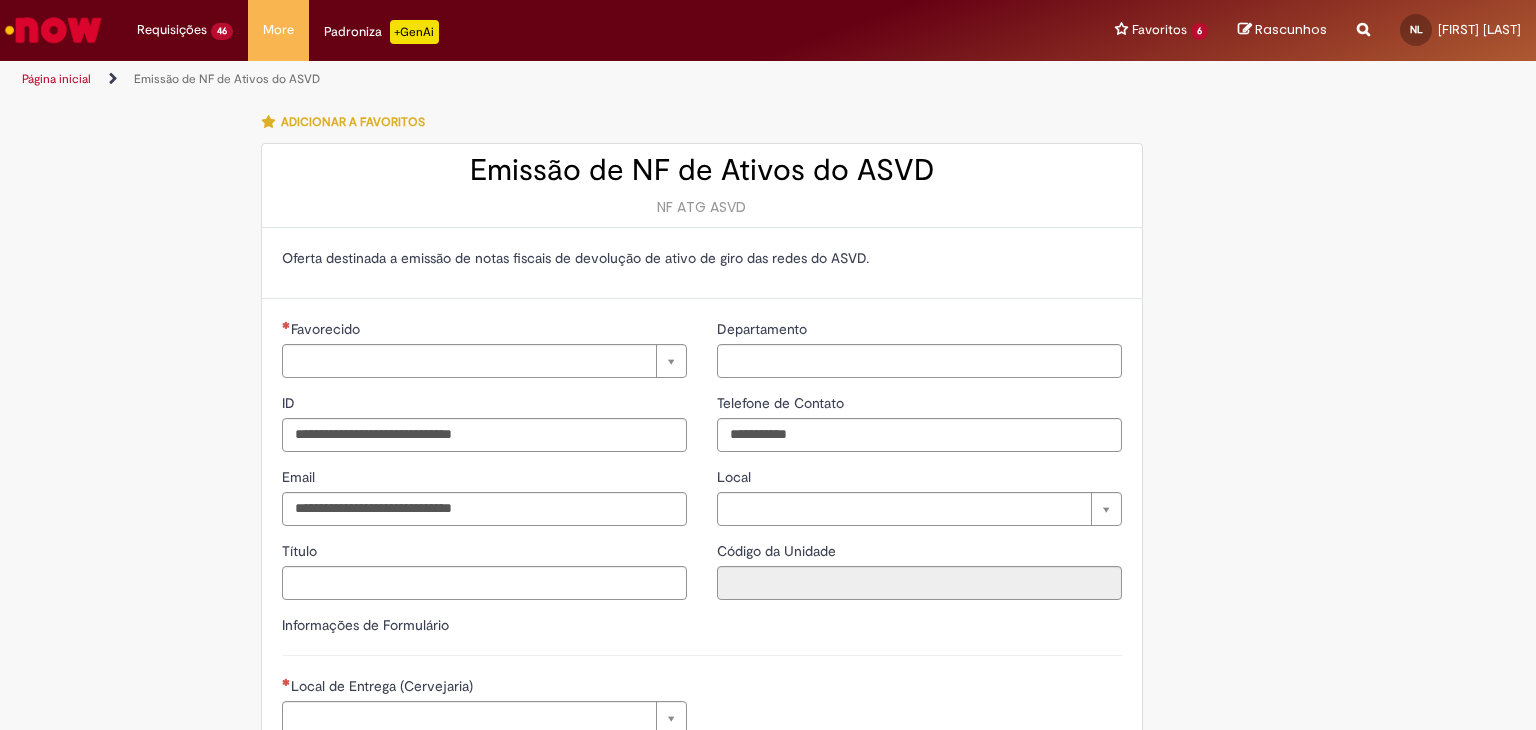 type on "**********" 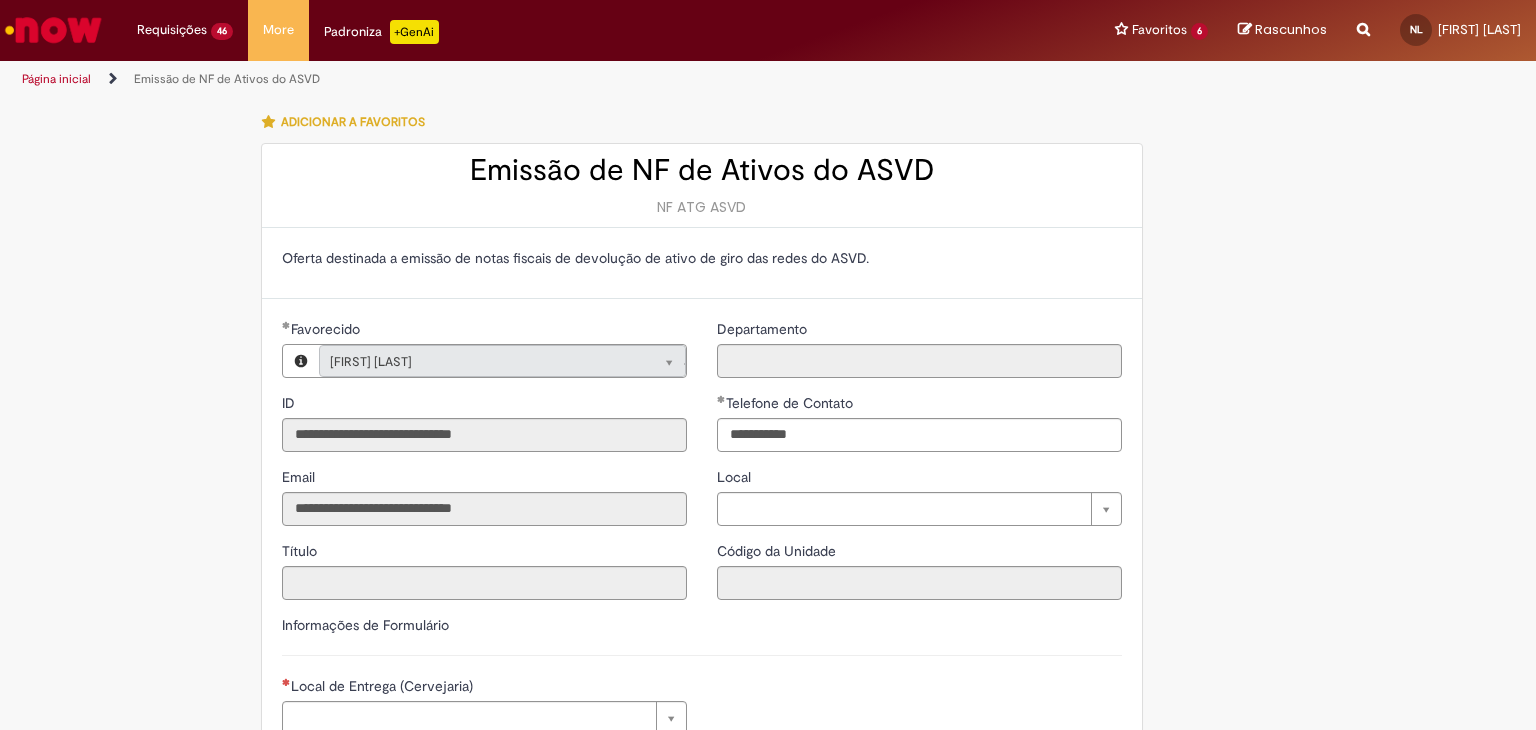 type on "**********" 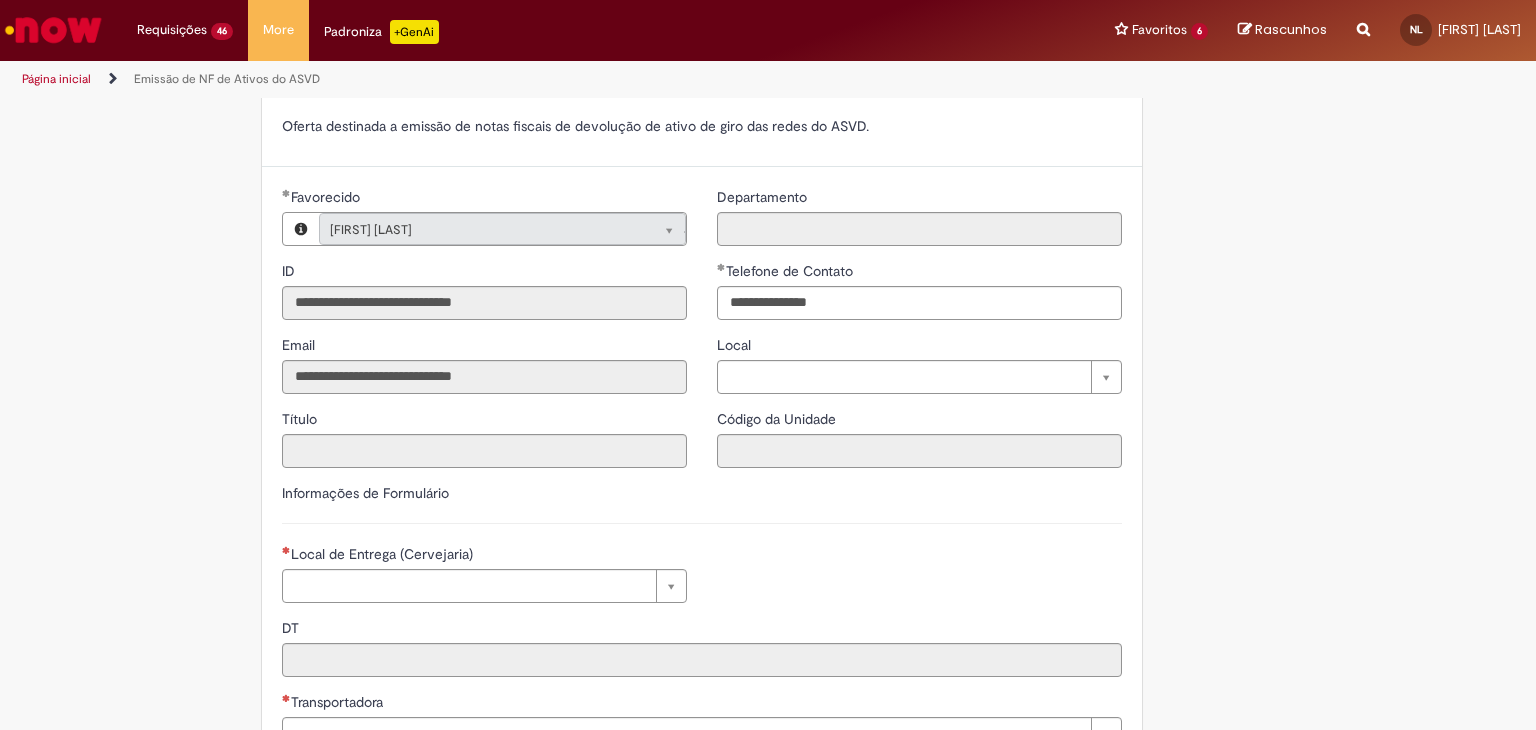 scroll, scrollTop: 200, scrollLeft: 0, axis: vertical 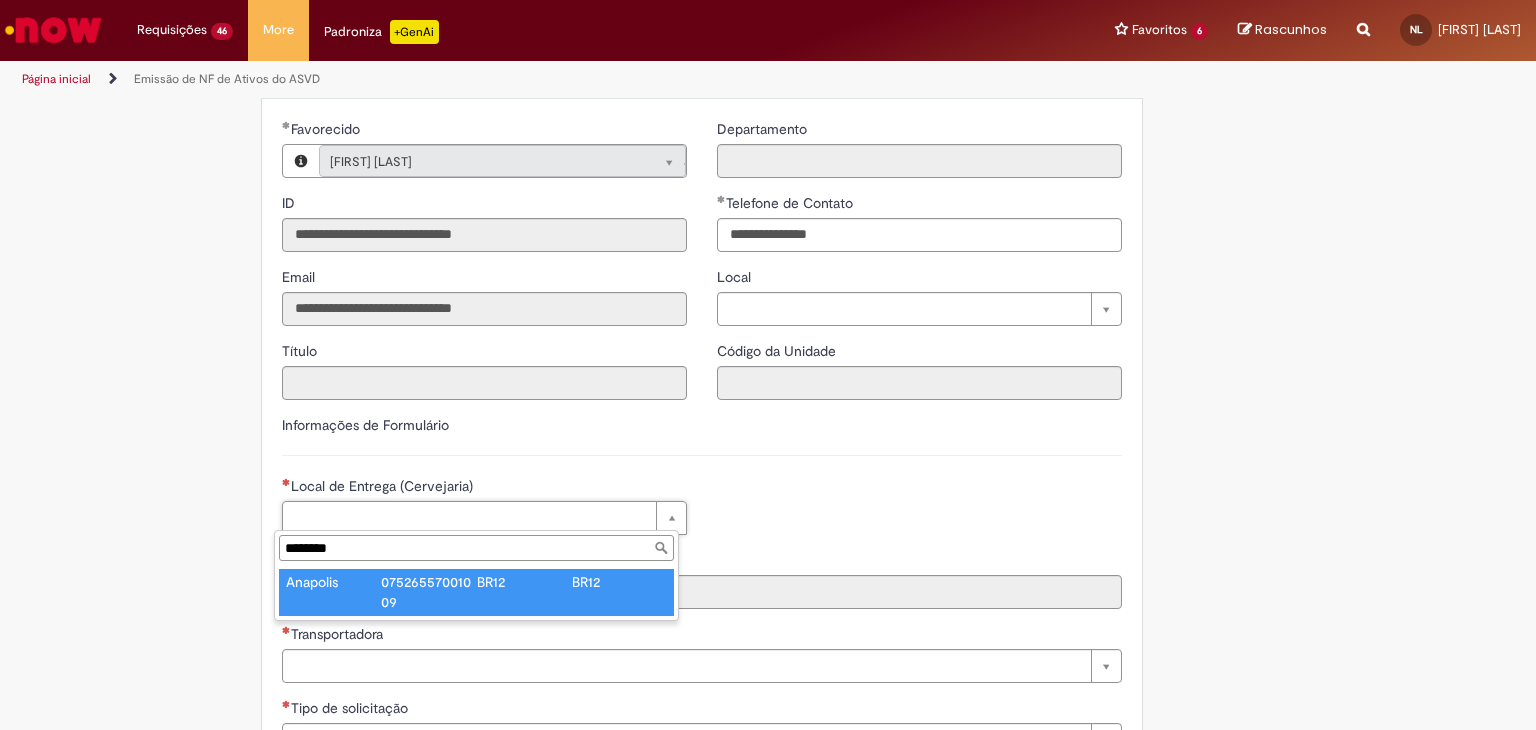 type on "********" 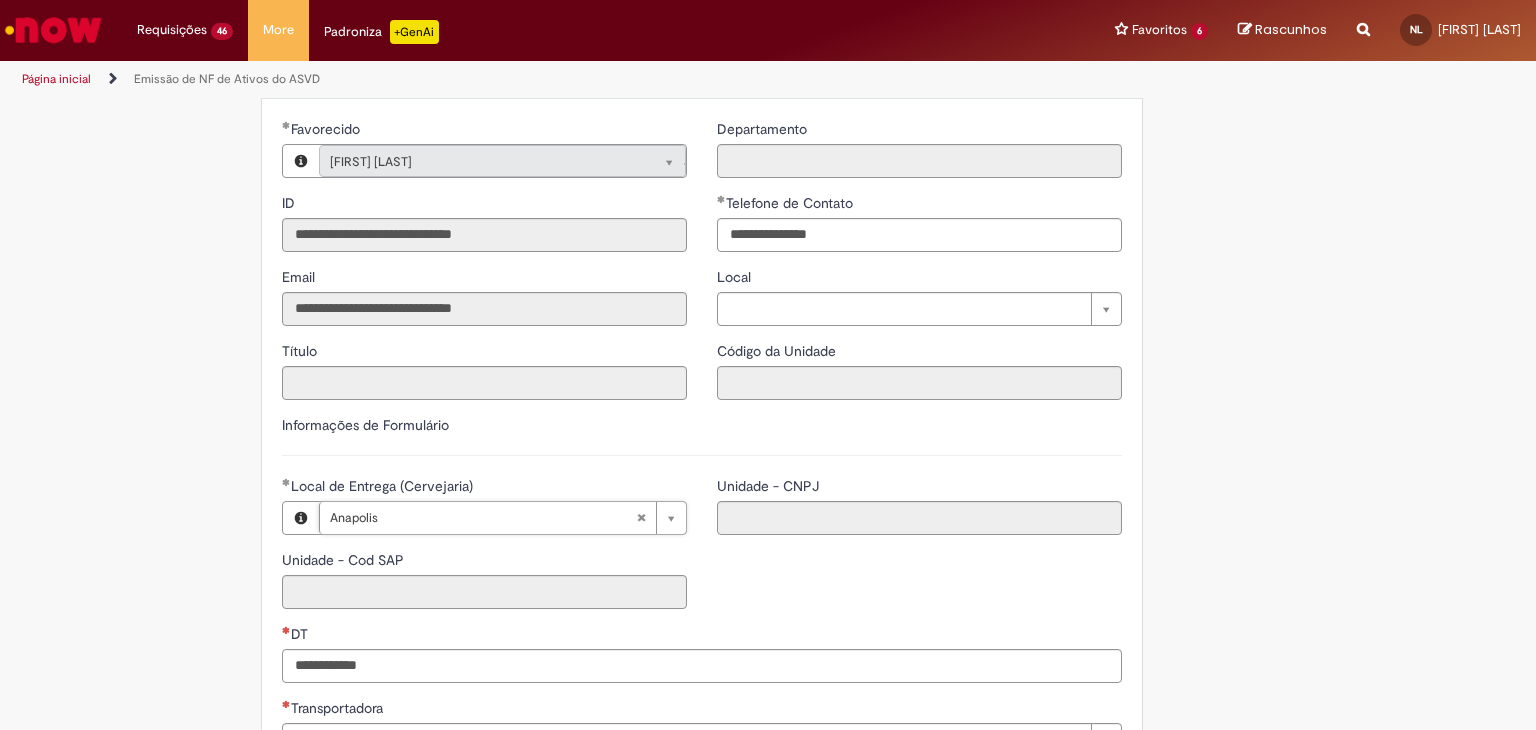 type on "****" 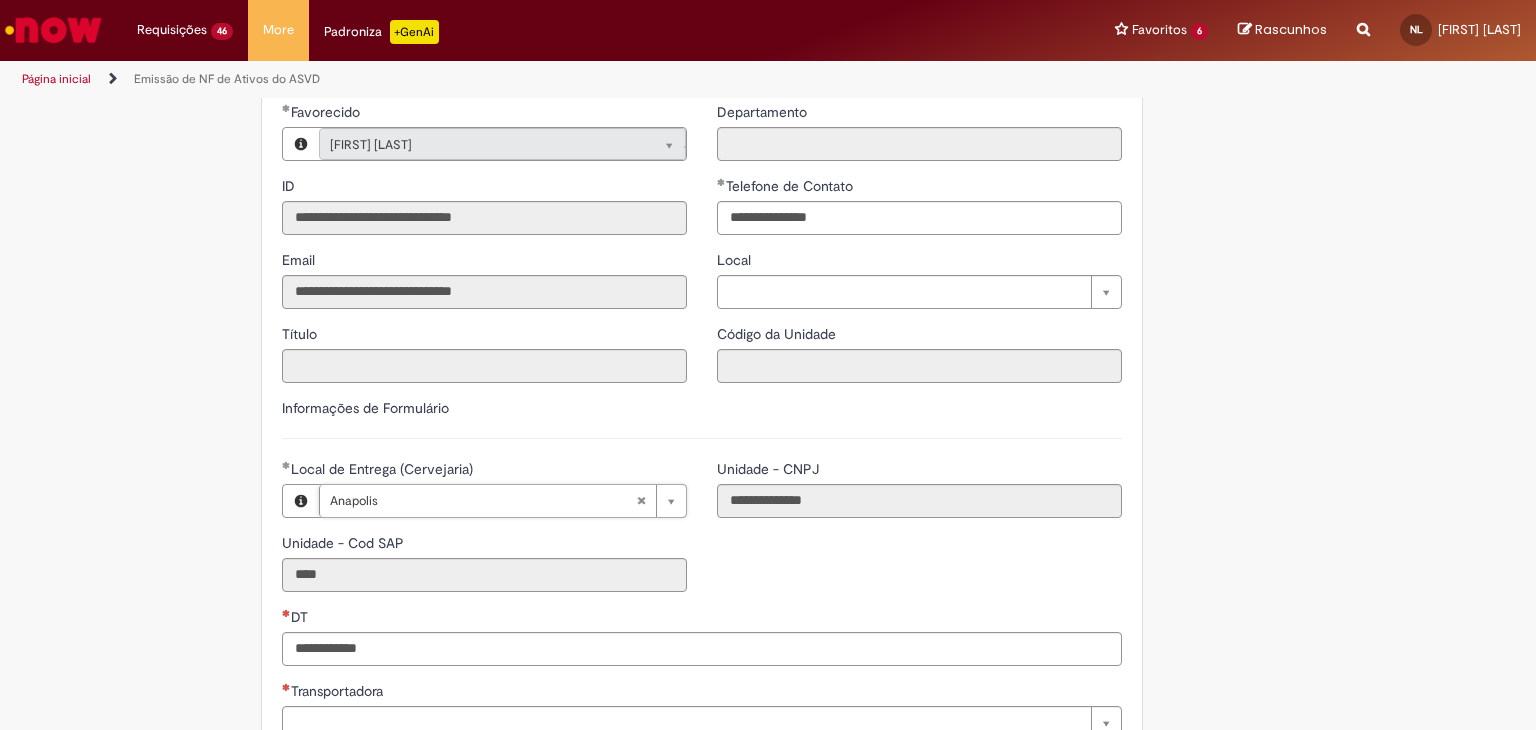 scroll, scrollTop: 500, scrollLeft: 0, axis: vertical 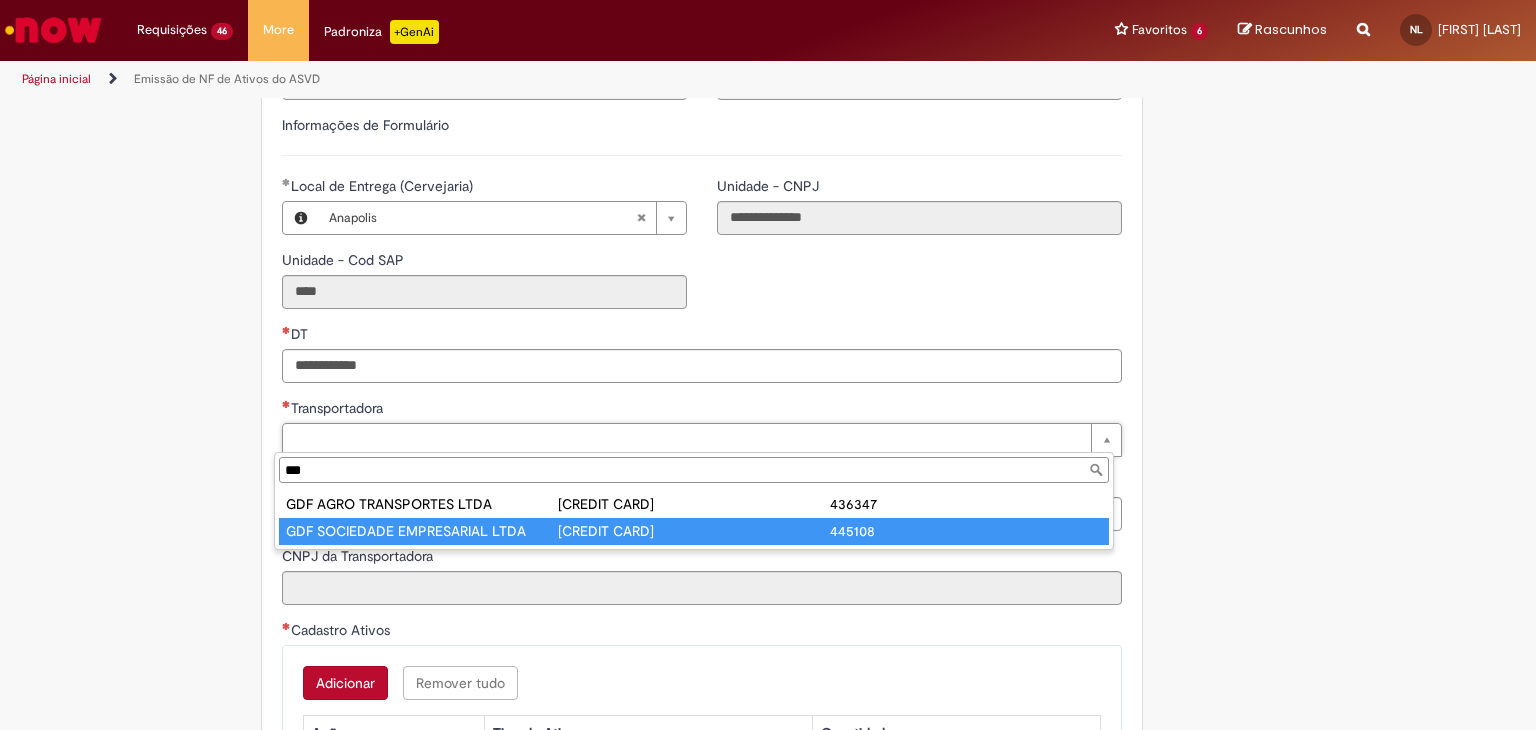 type on "***" 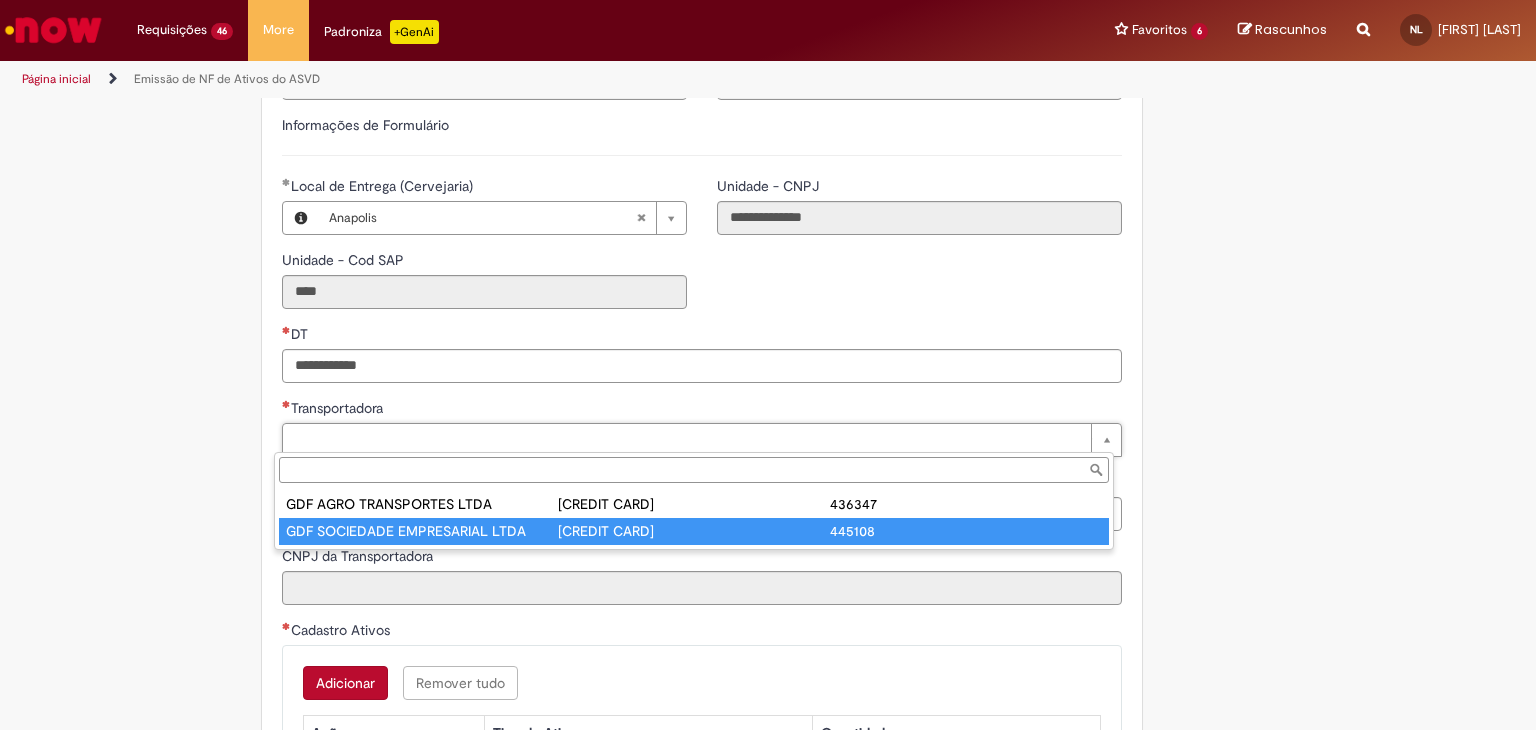 type on "**********" 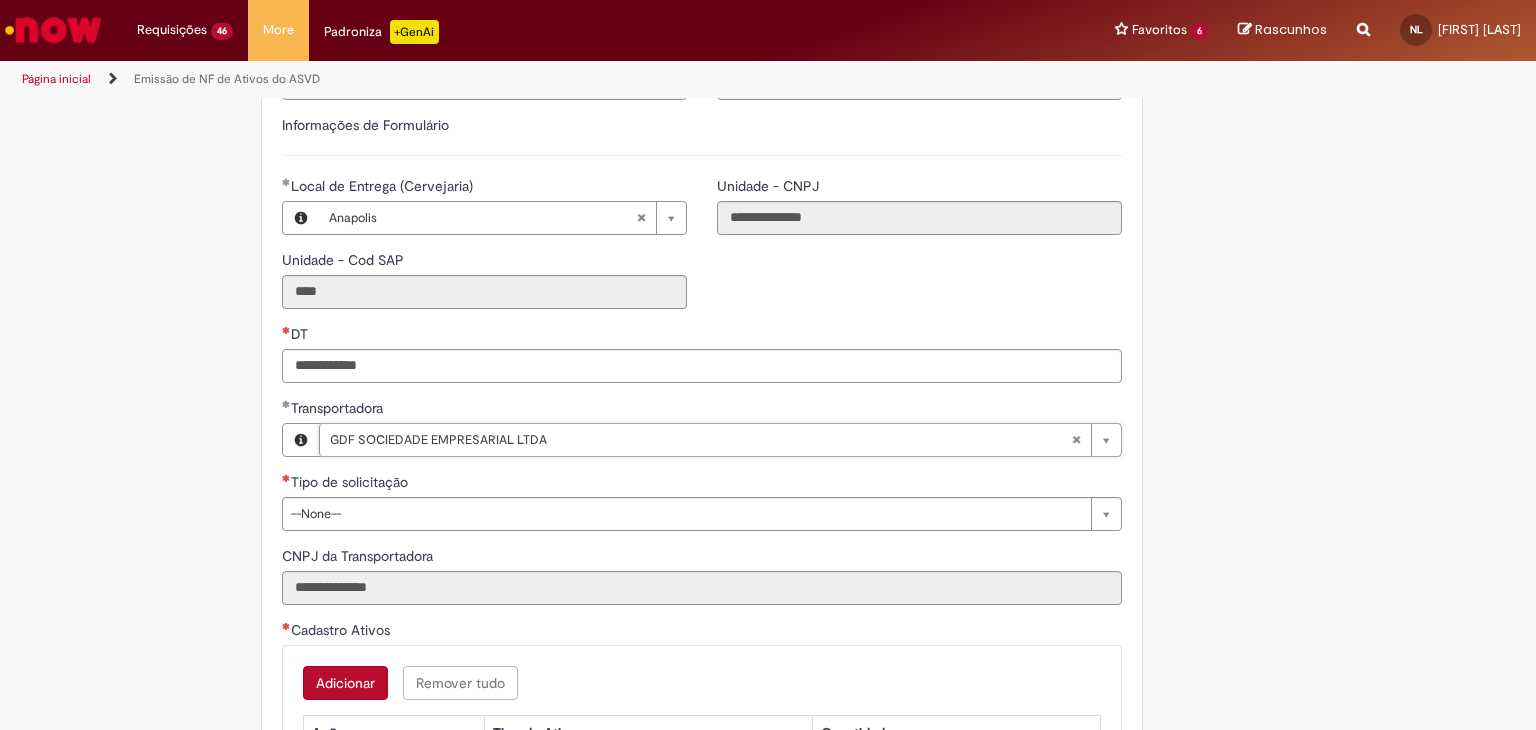 scroll, scrollTop: 700, scrollLeft: 0, axis: vertical 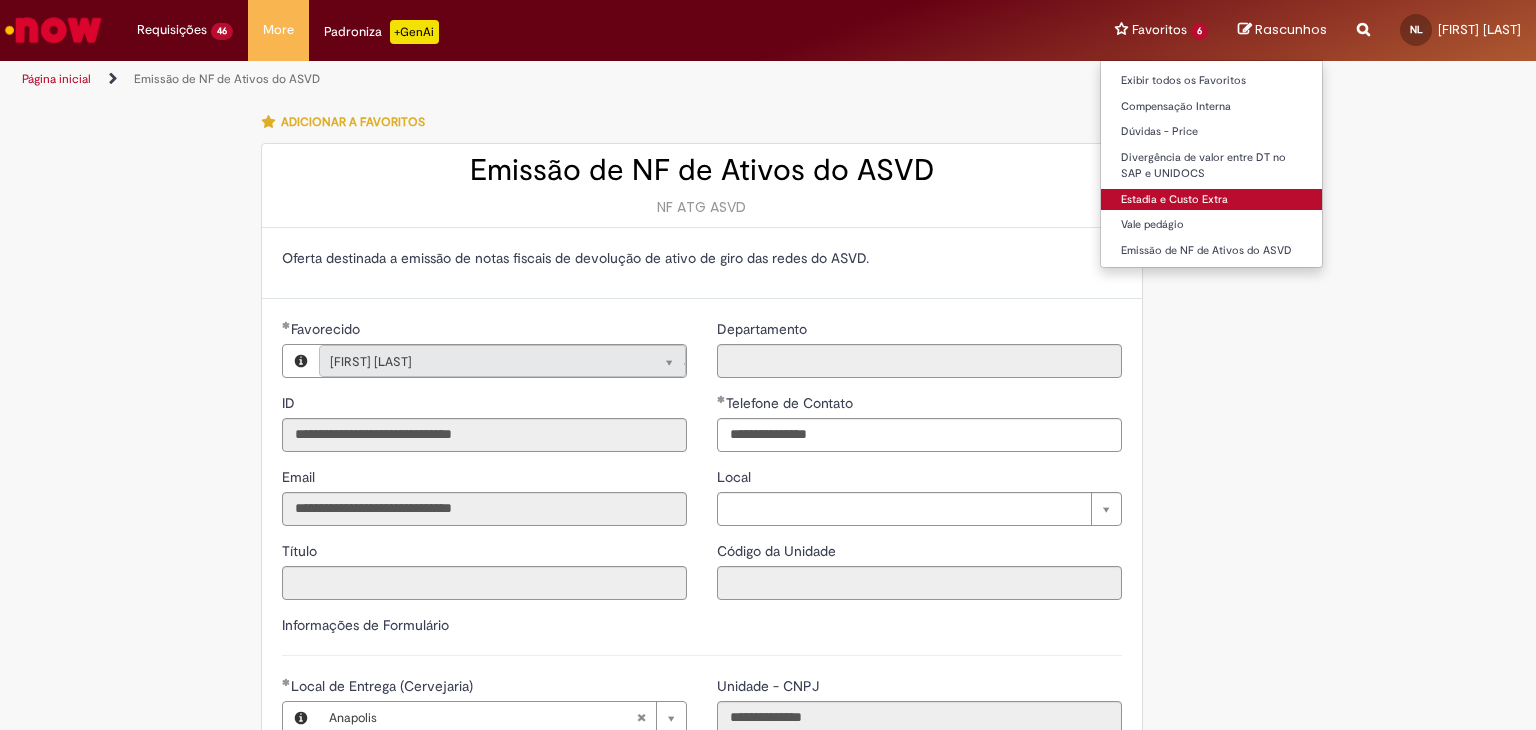 click on "Estadia e Custo Extra" at bounding box center (1211, 200) 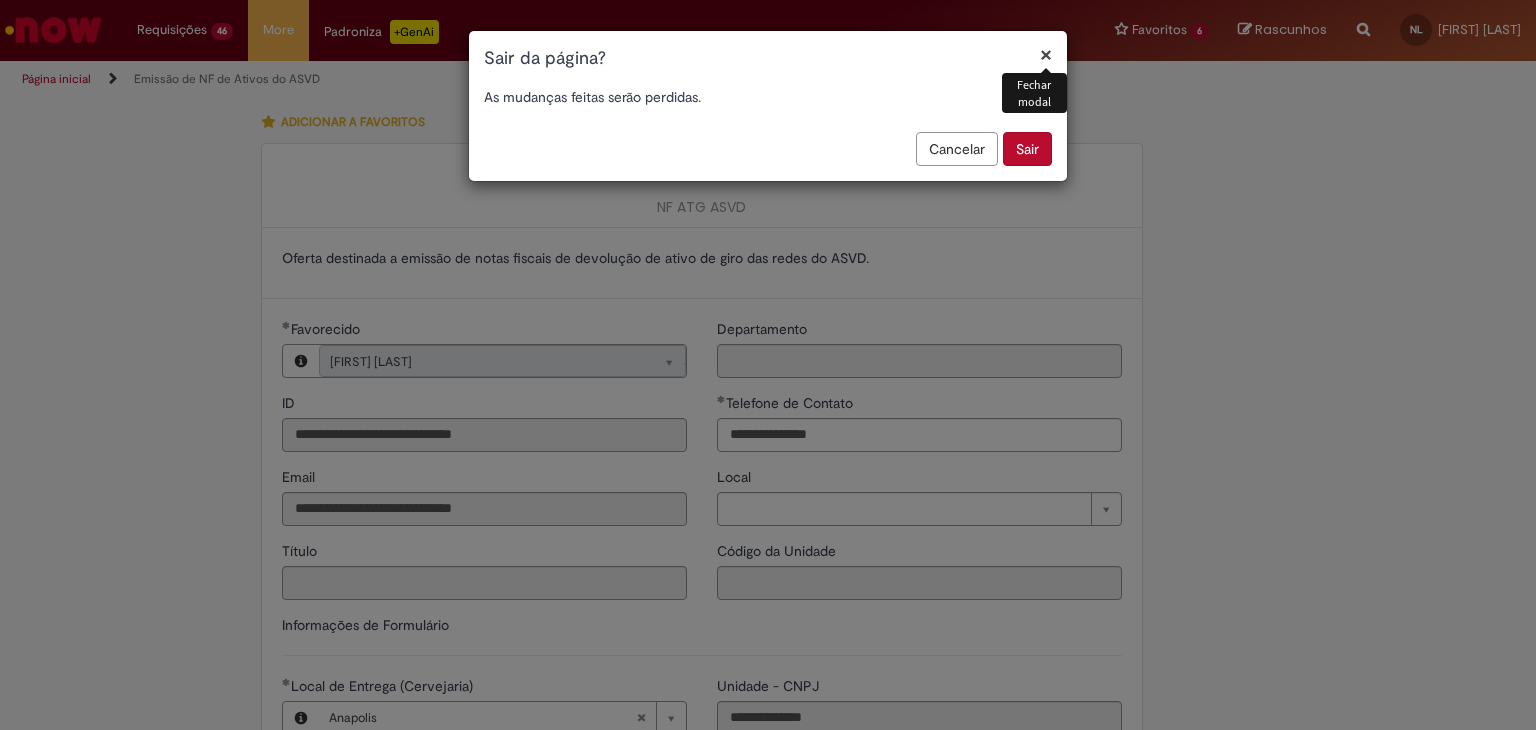 click on "Sair" at bounding box center (1027, 149) 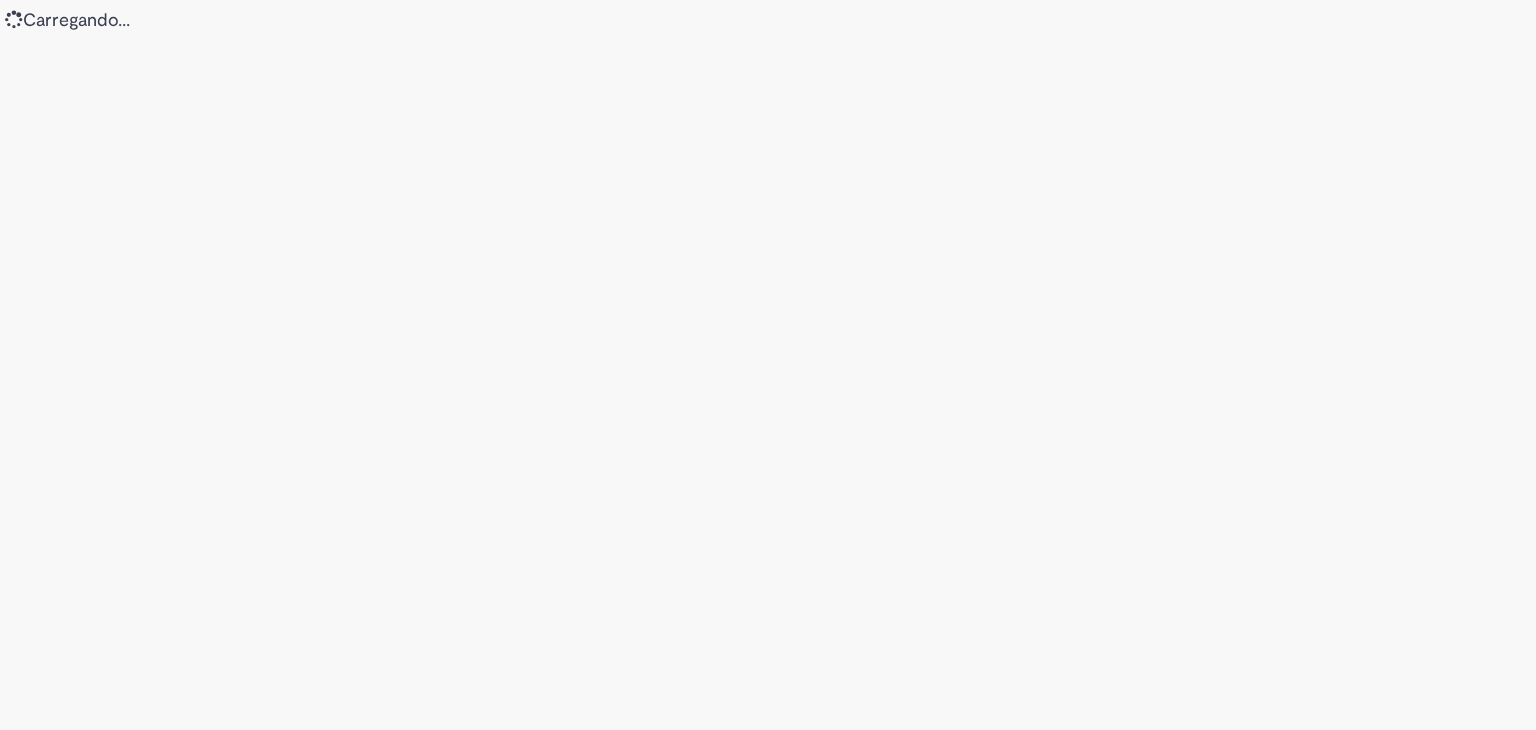 scroll, scrollTop: 0, scrollLeft: 0, axis: both 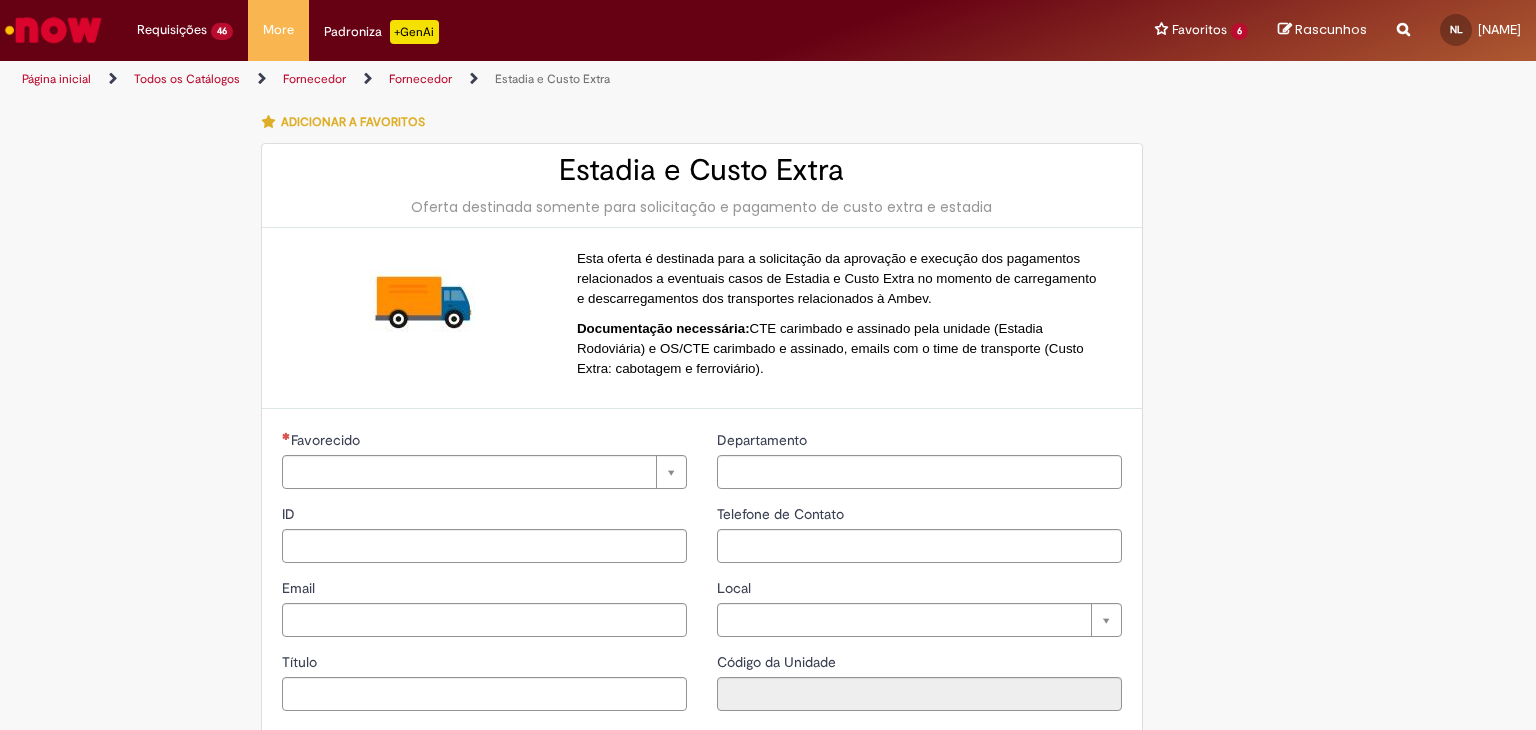 type on "**********" 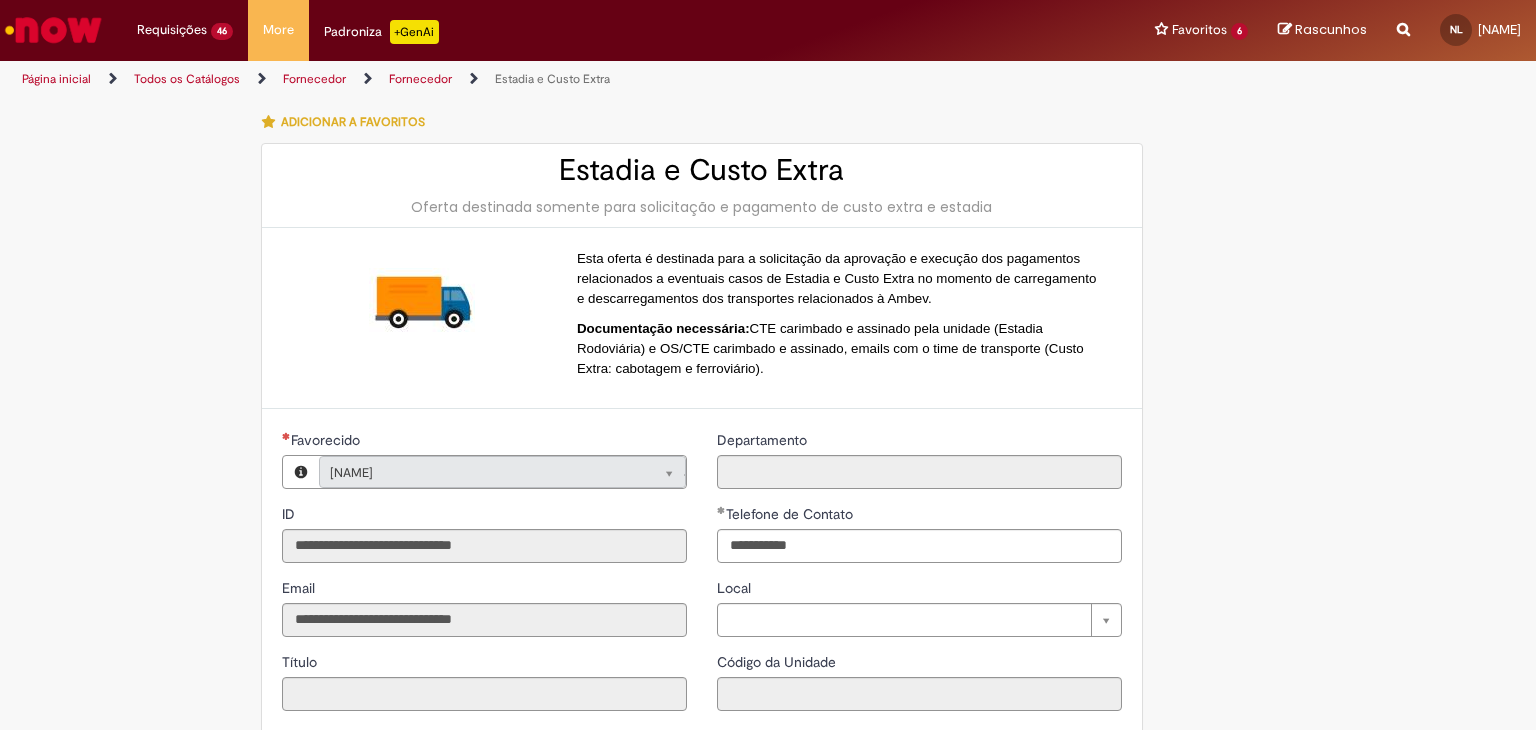 type on "**********" 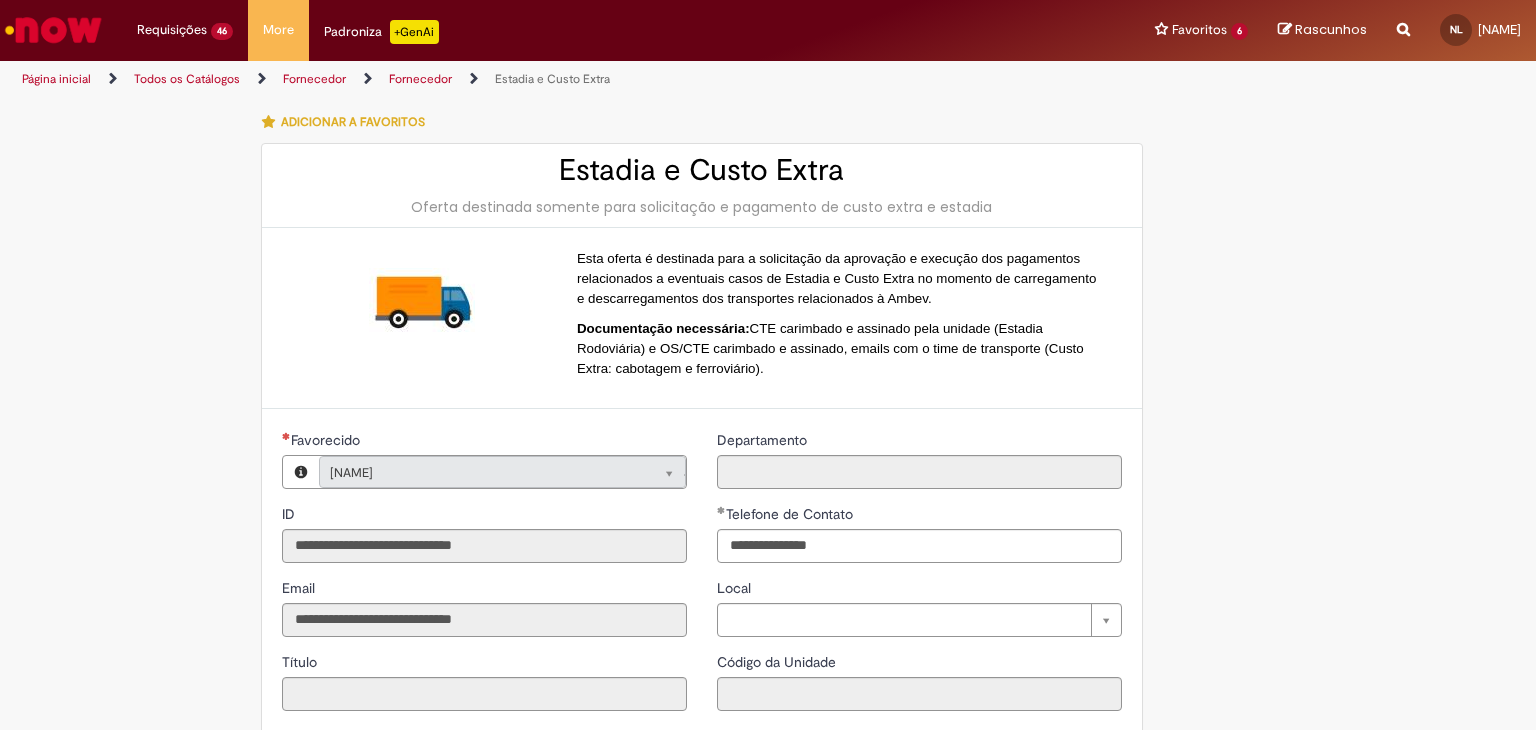 type on "**********" 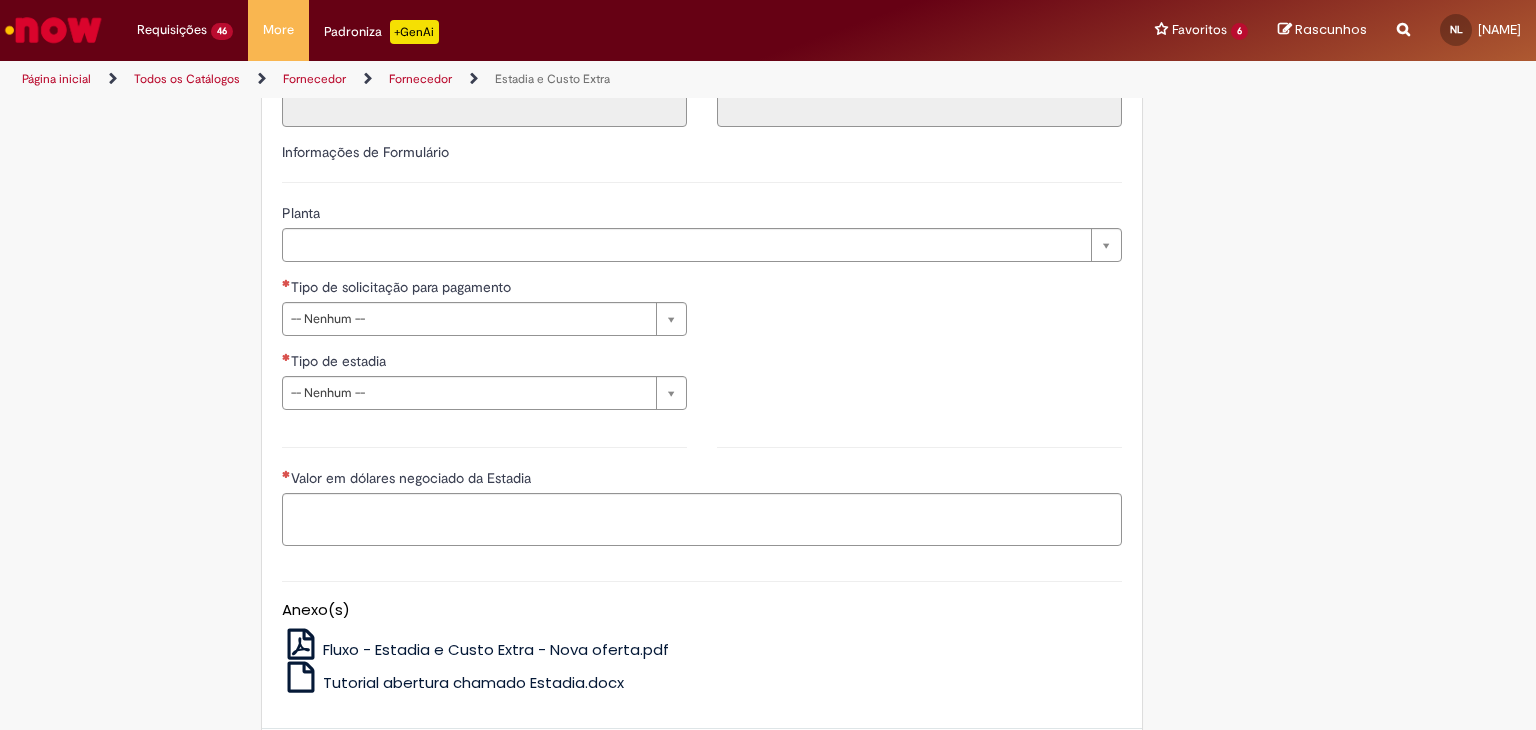 scroll, scrollTop: 600, scrollLeft: 0, axis: vertical 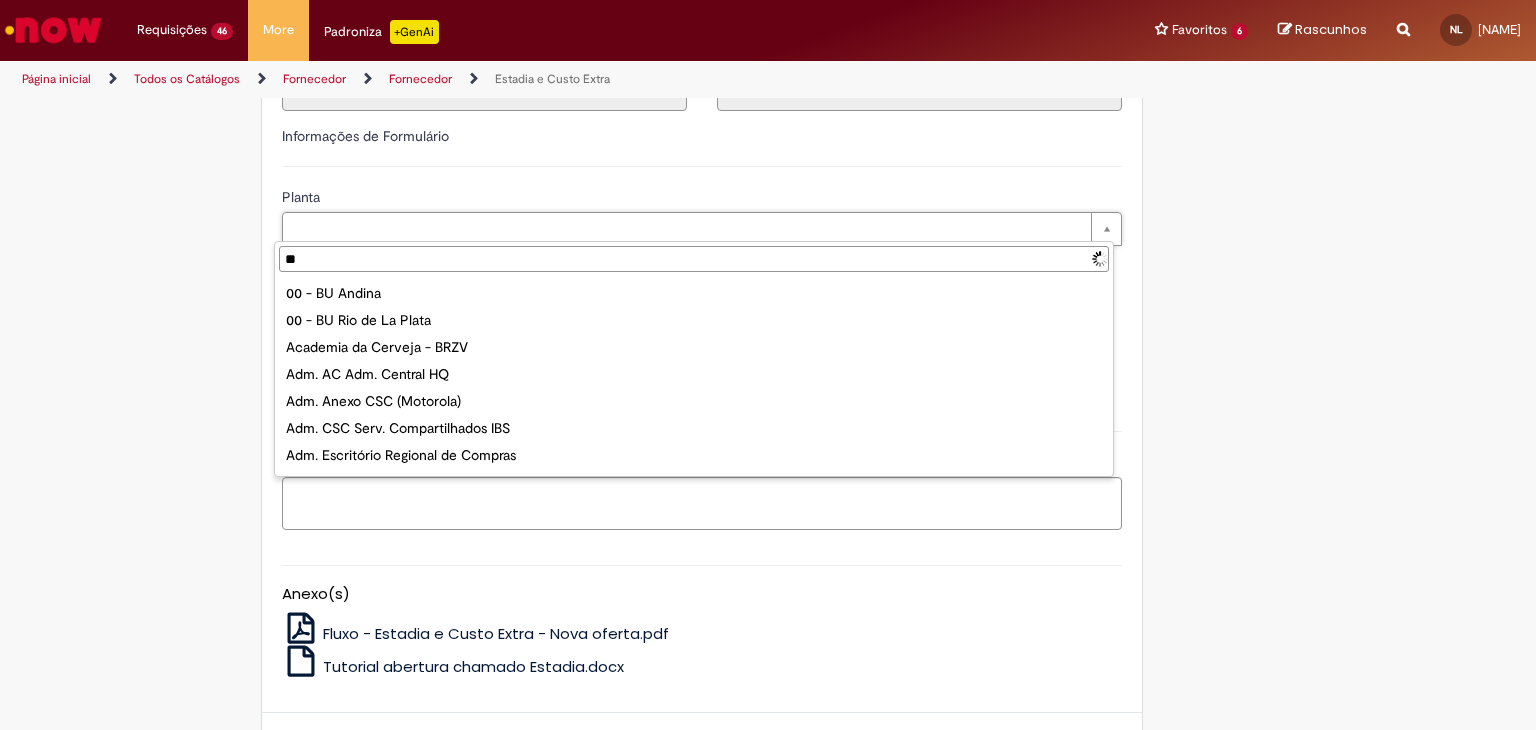 type on "***" 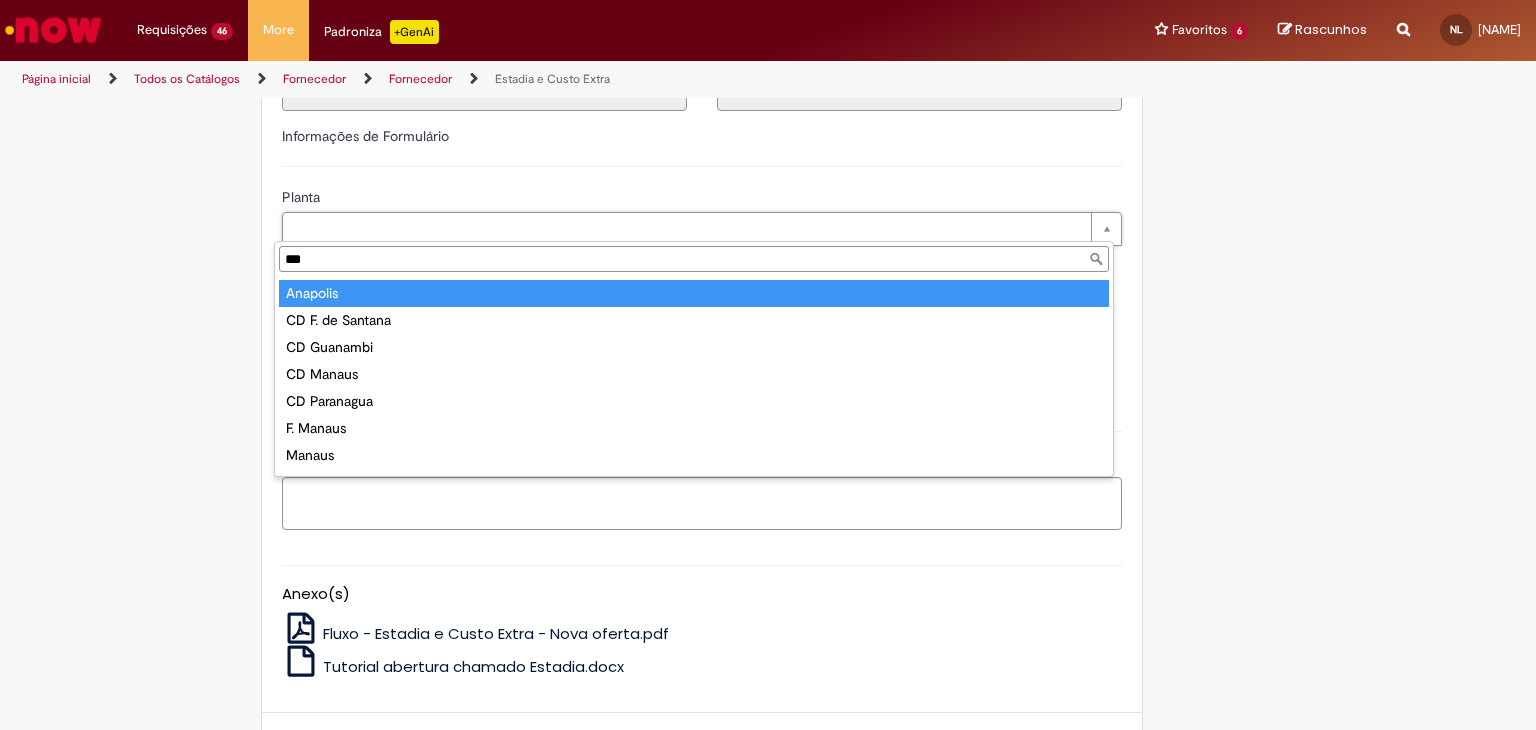 type on "********" 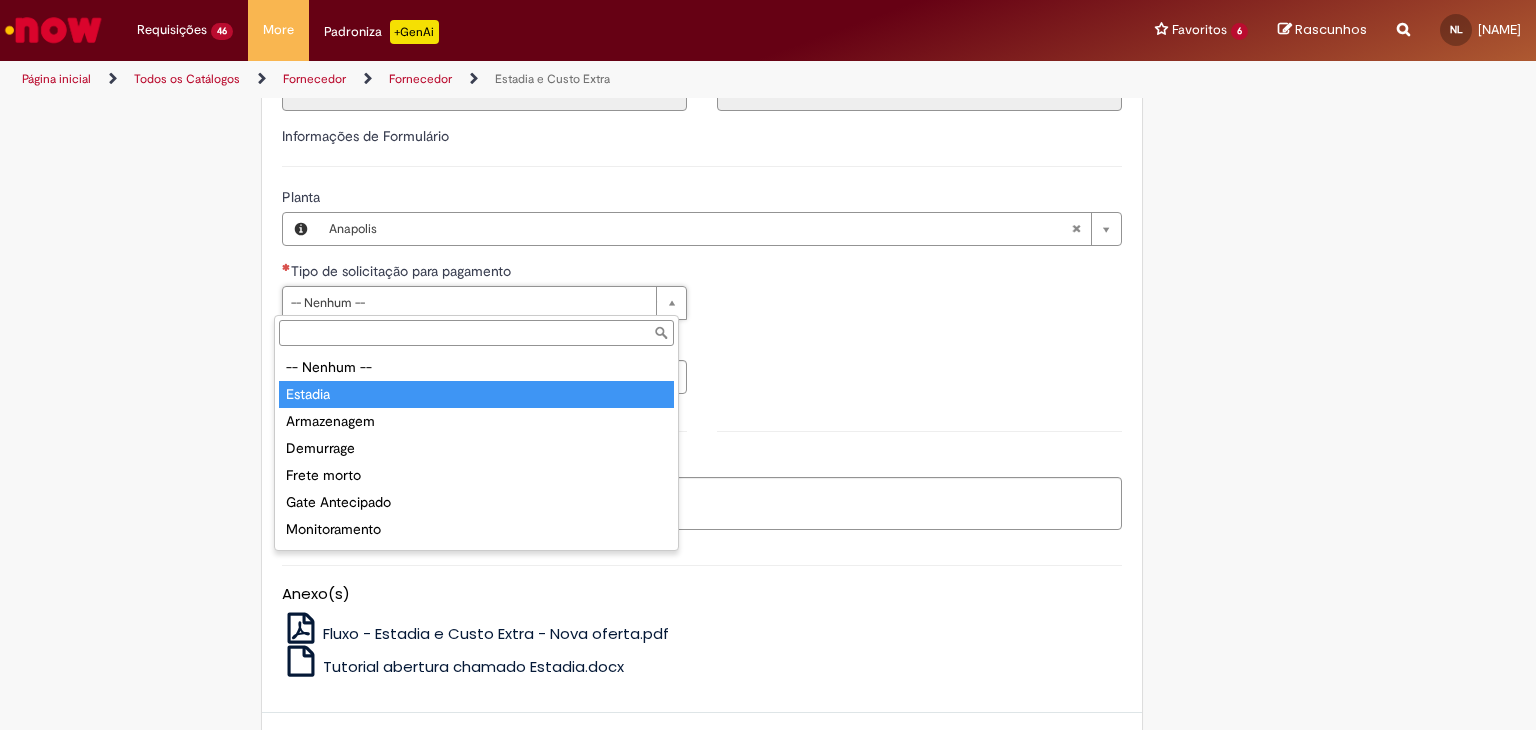 type on "*******" 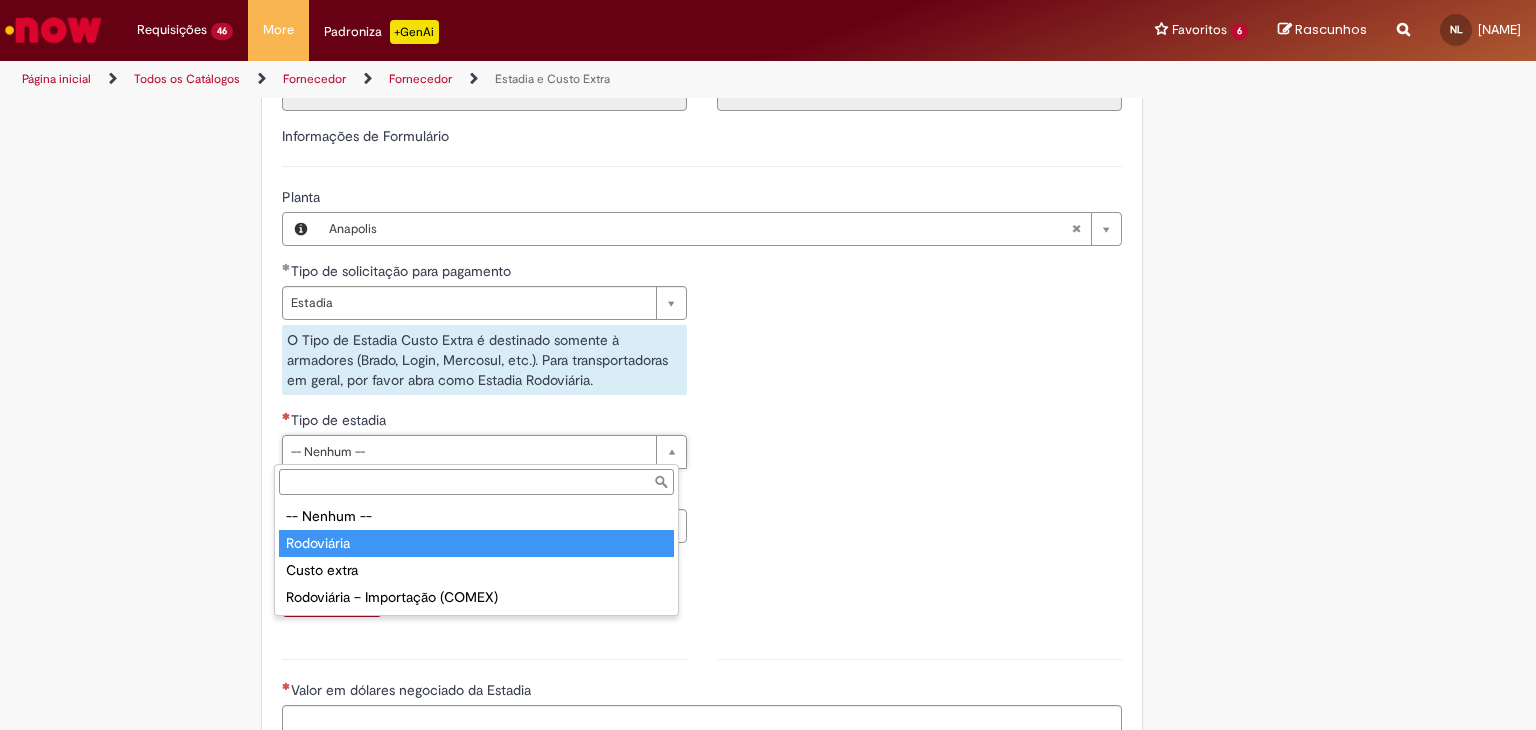 type on "**********" 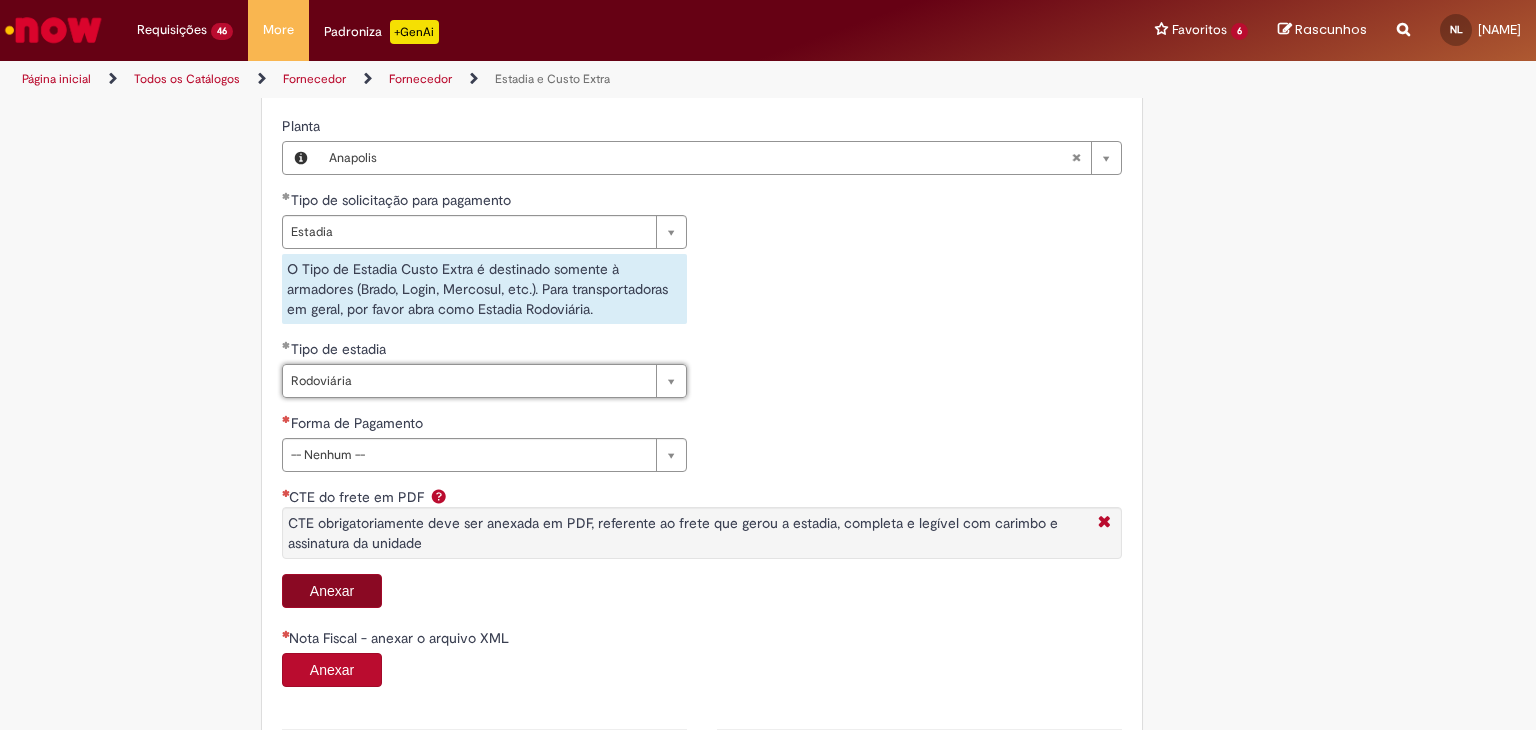 scroll, scrollTop: 800, scrollLeft: 0, axis: vertical 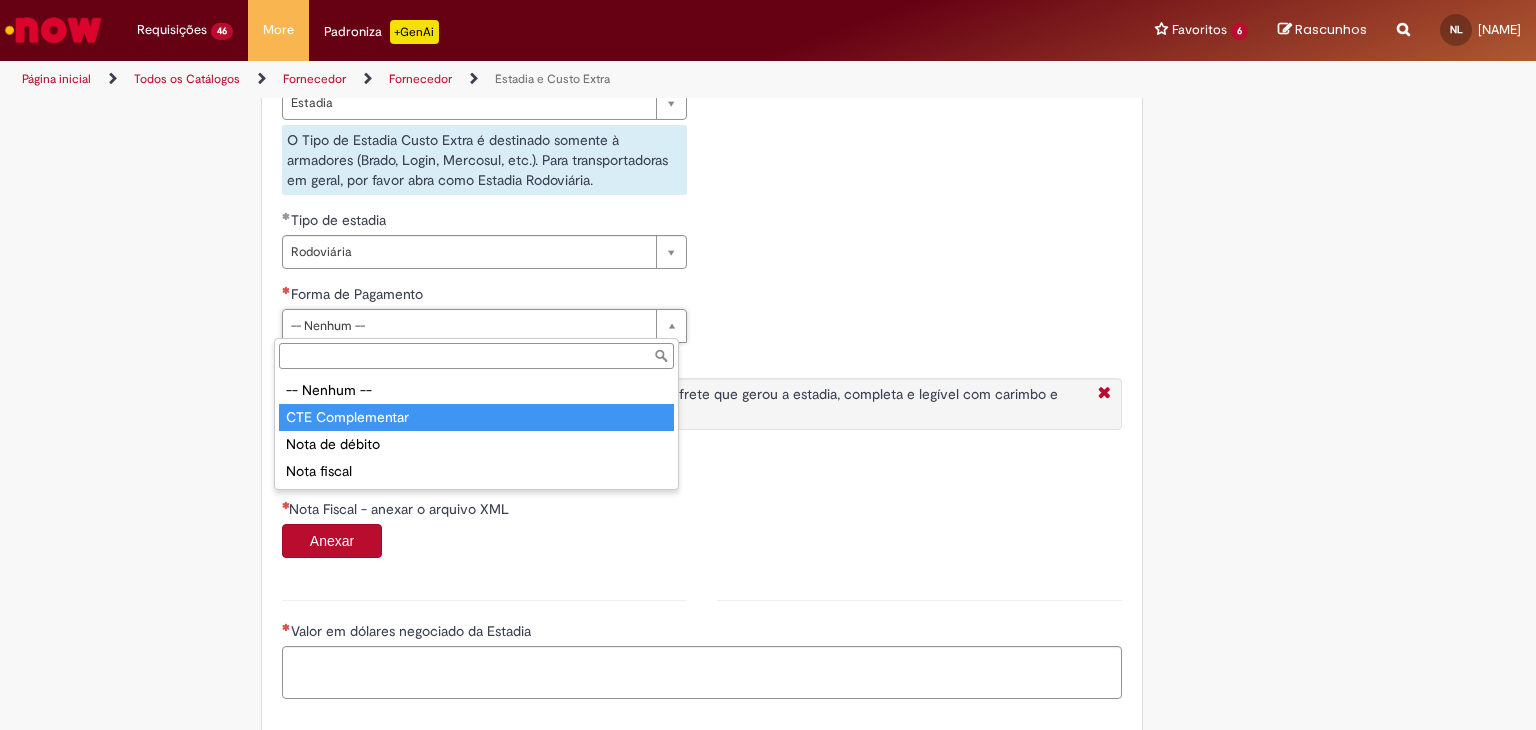 type on "**********" 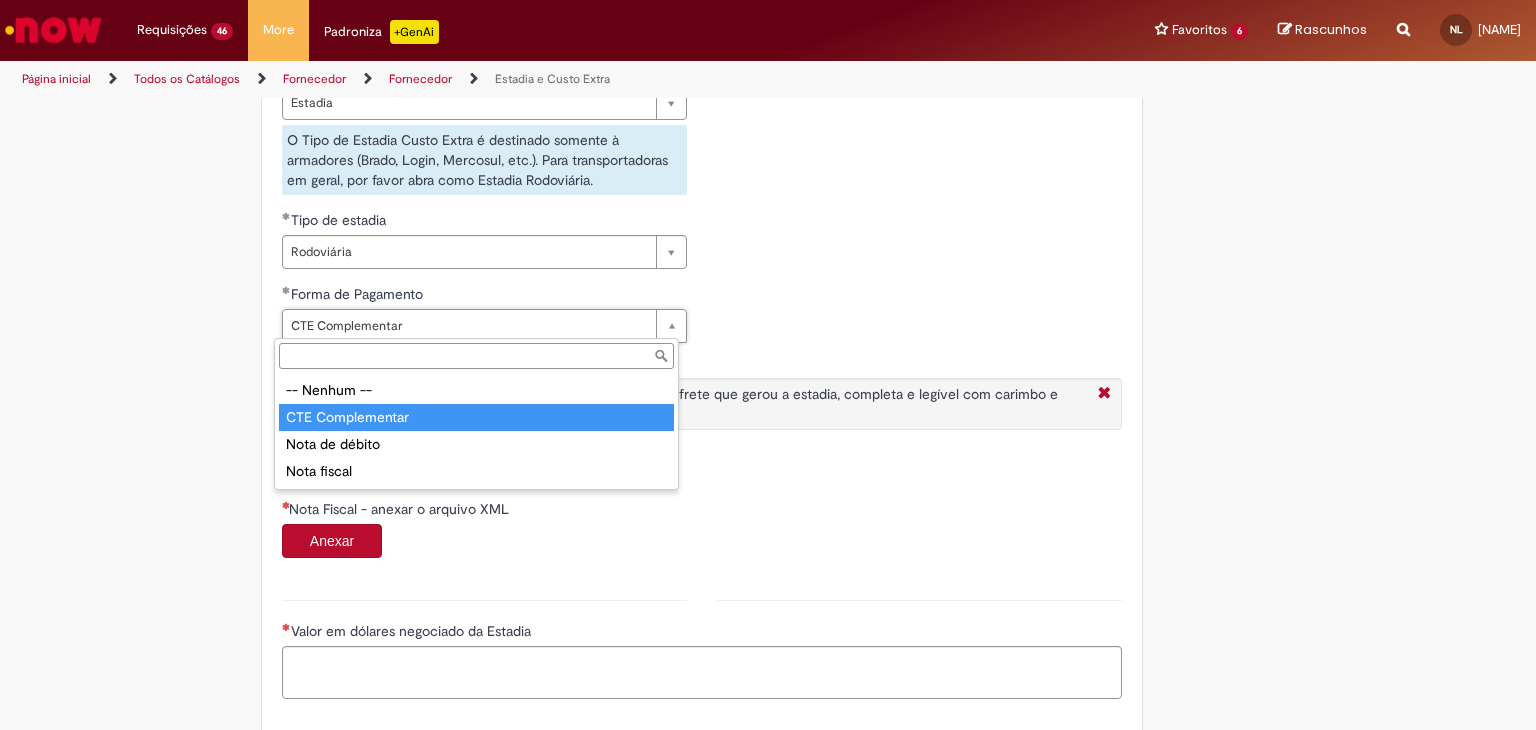type on "**********" 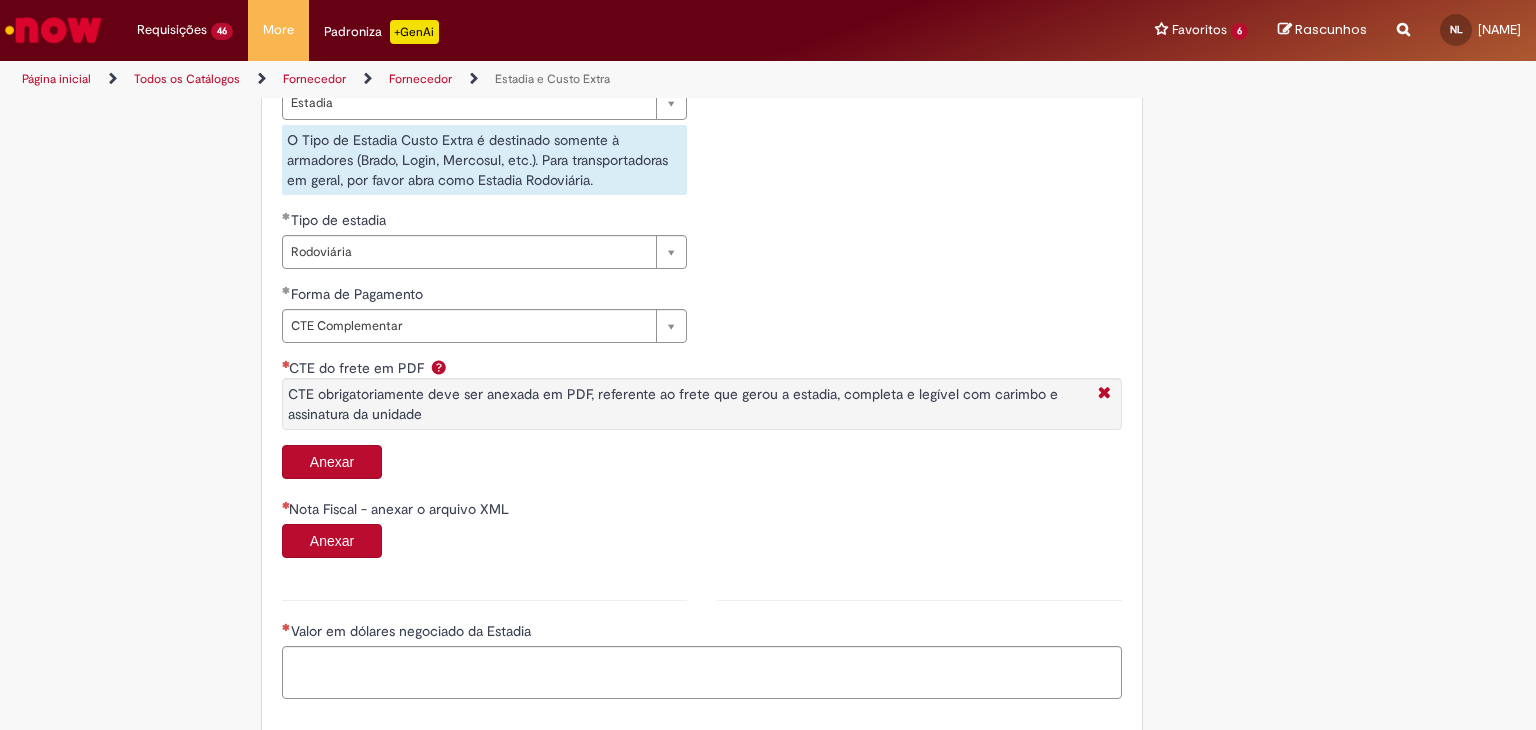 scroll, scrollTop: 0, scrollLeft: 0, axis: both 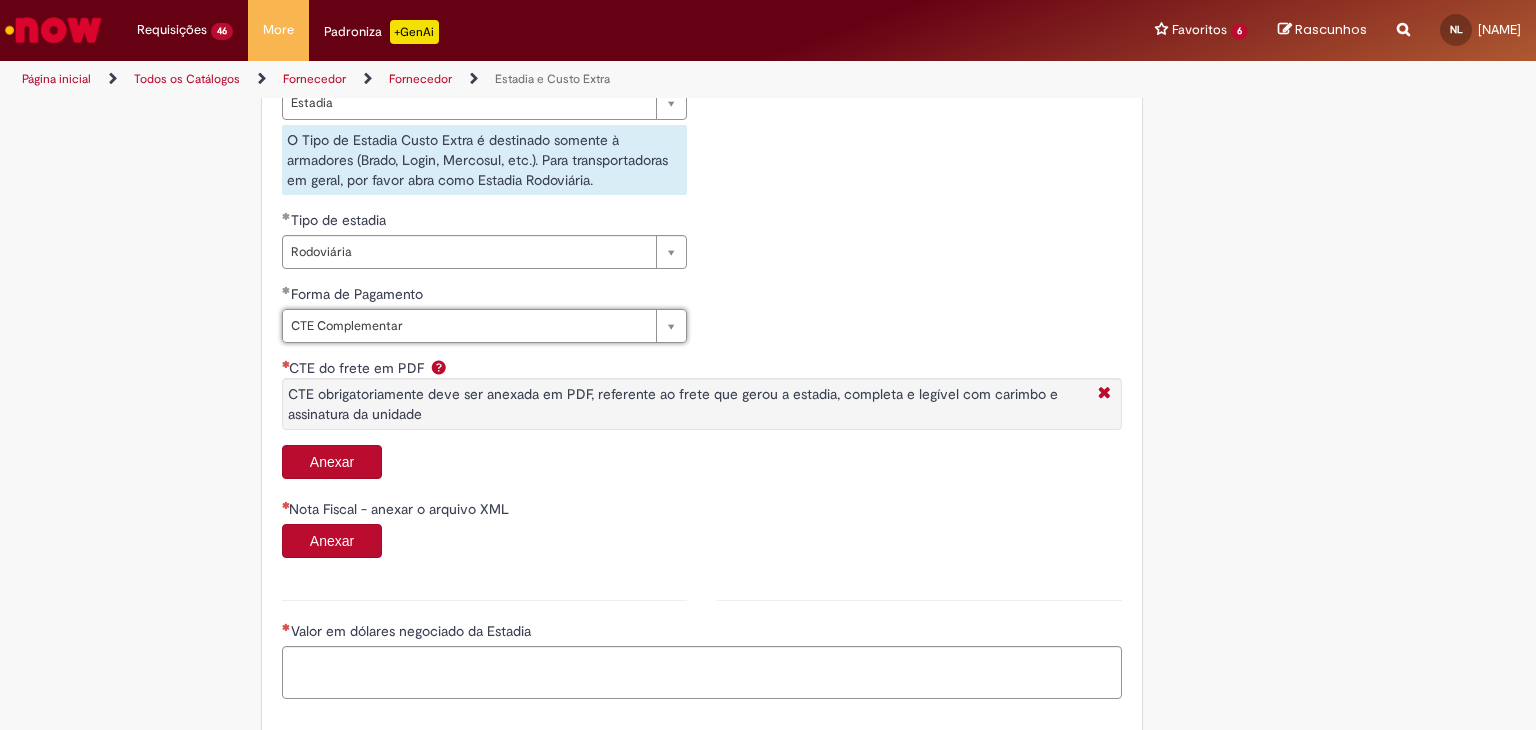 click on "Anexar" at bounding box center [332, 462] 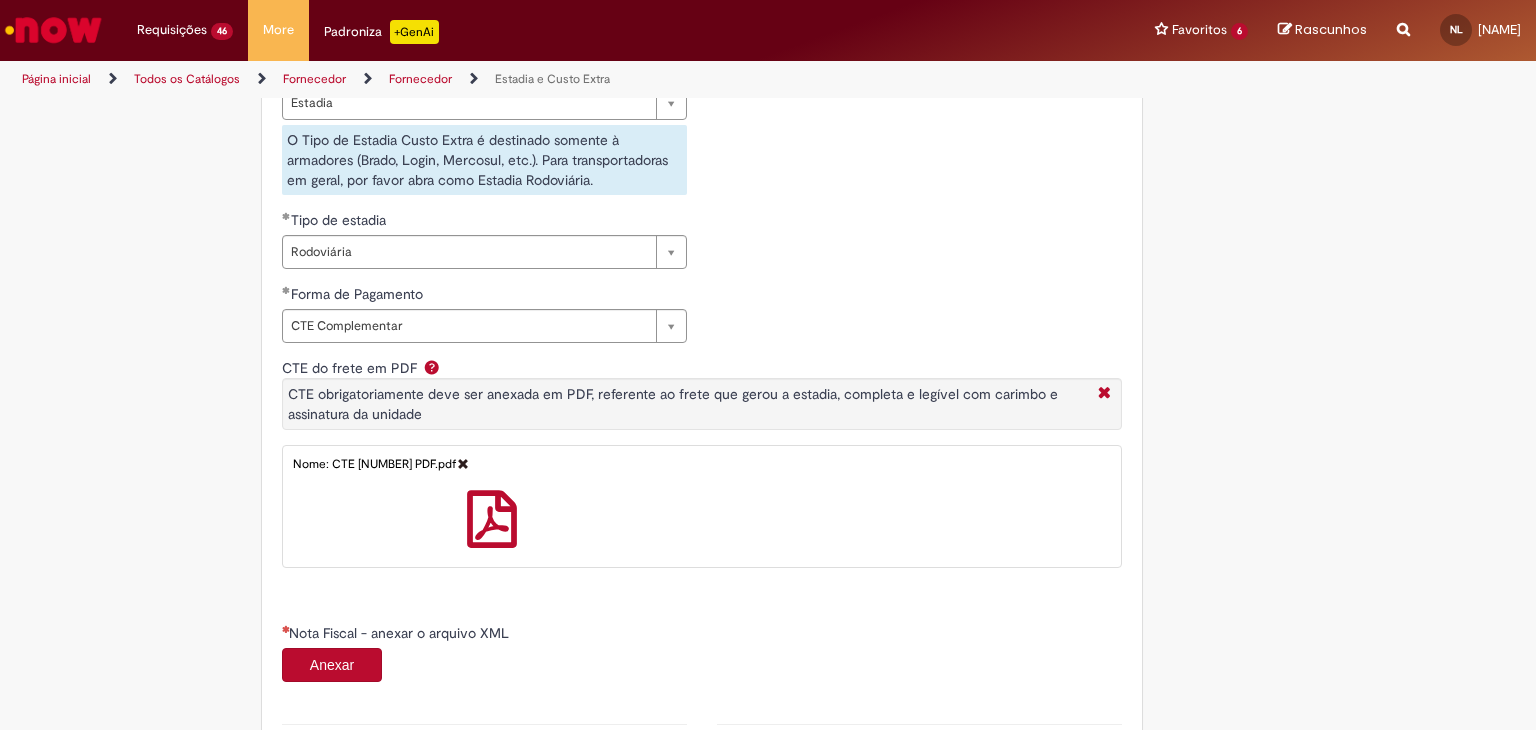 click on "Anexar" at bounding box center (332, 665) 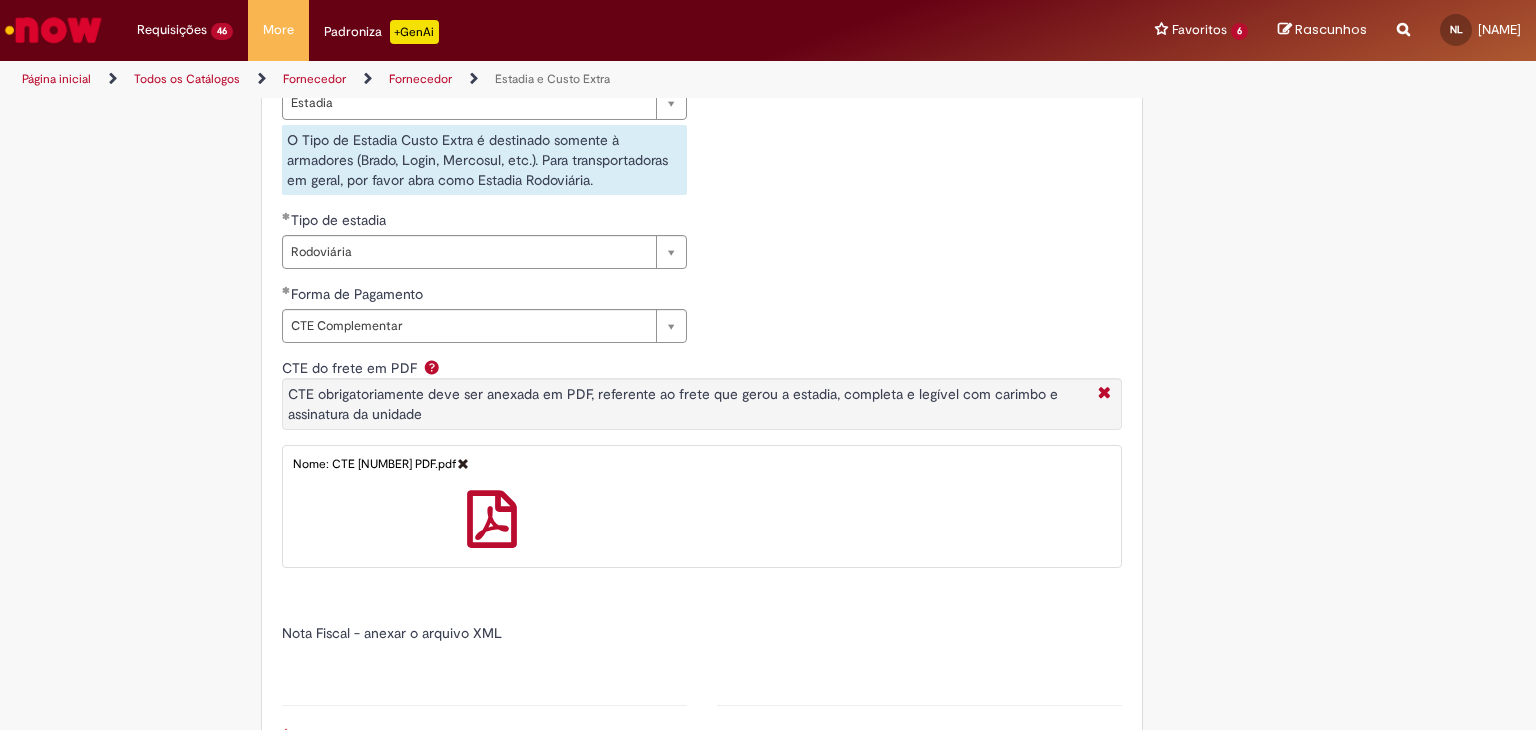 type on "******" 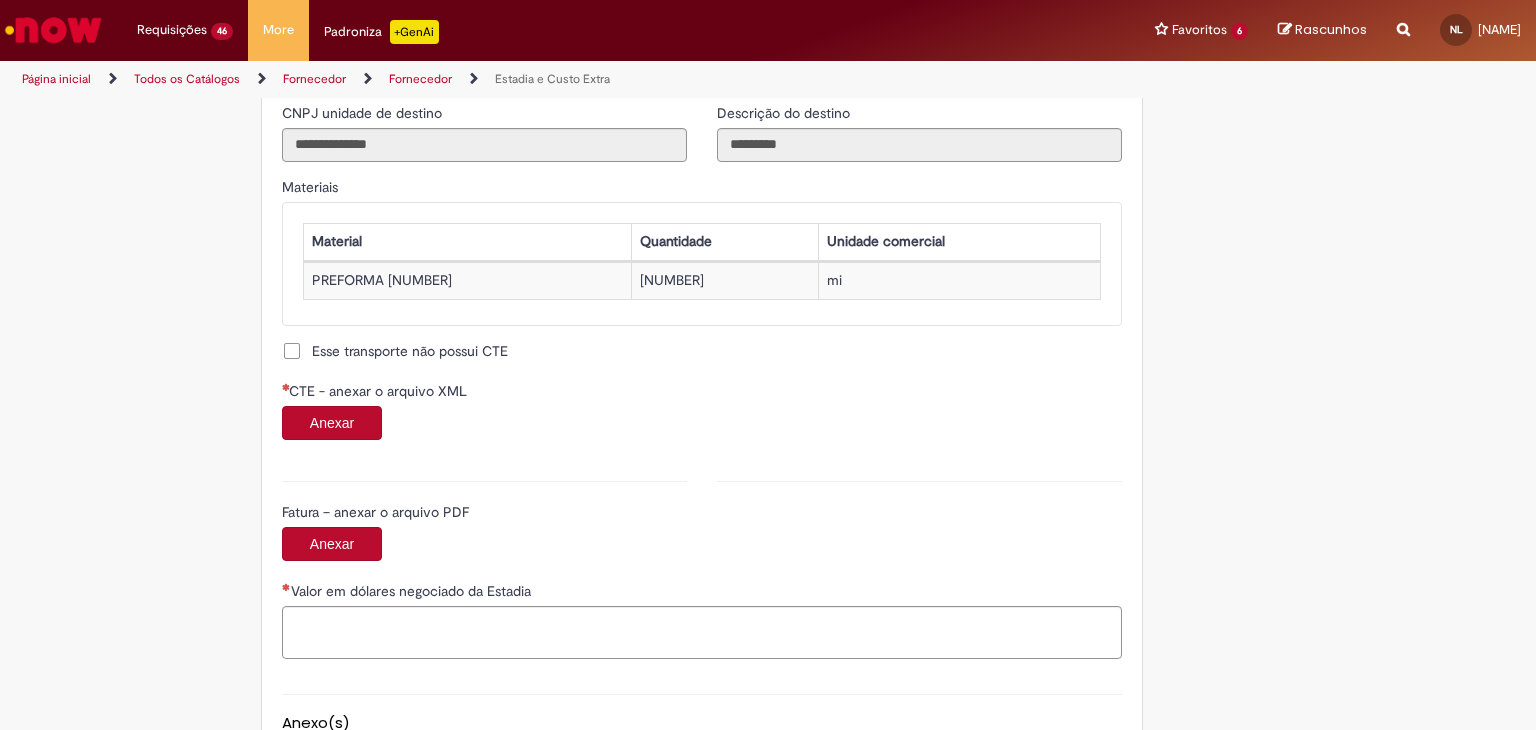 scroll, scrollTop: 1900, scrollLeft: 0, axis: vertical 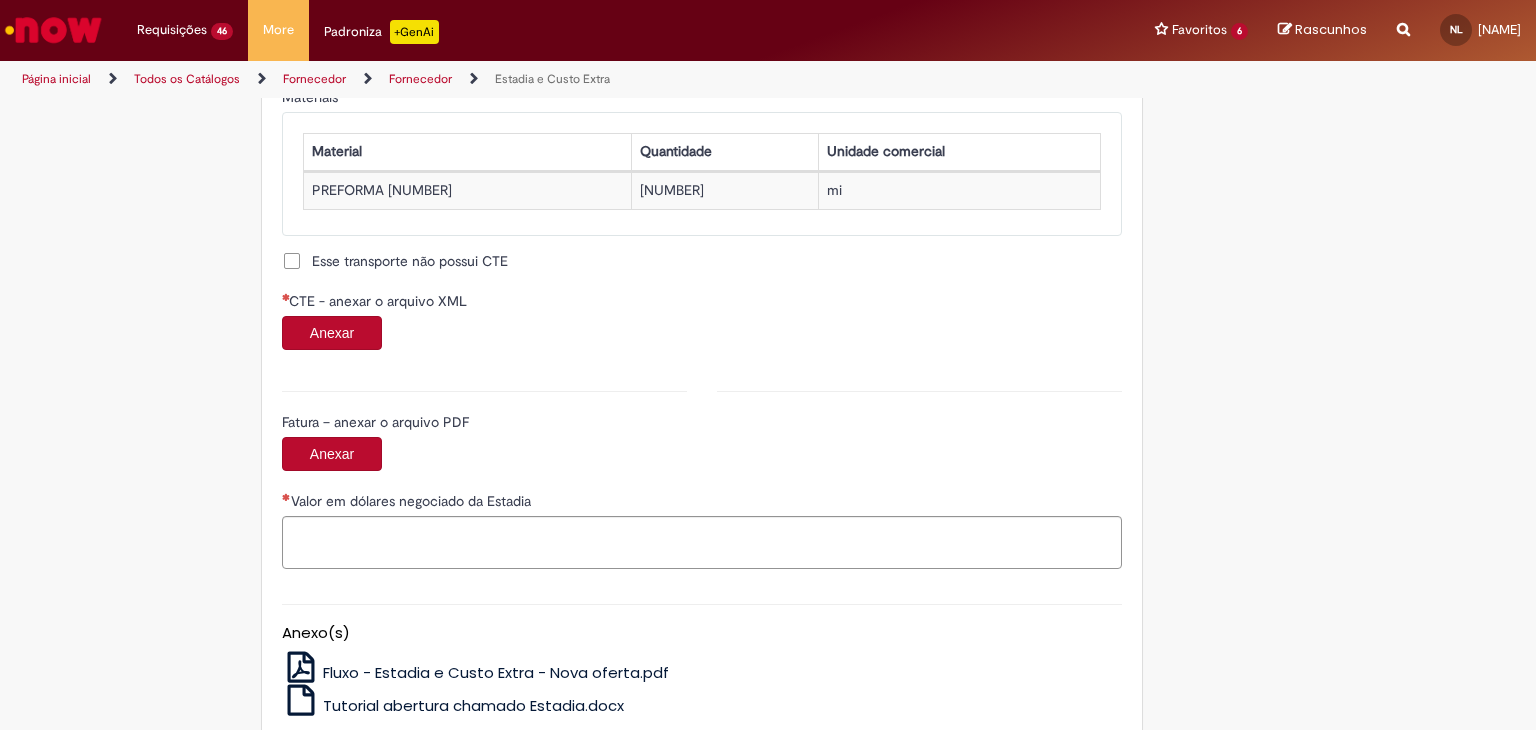 click on "Anexar" at bounding box center (332, 333) 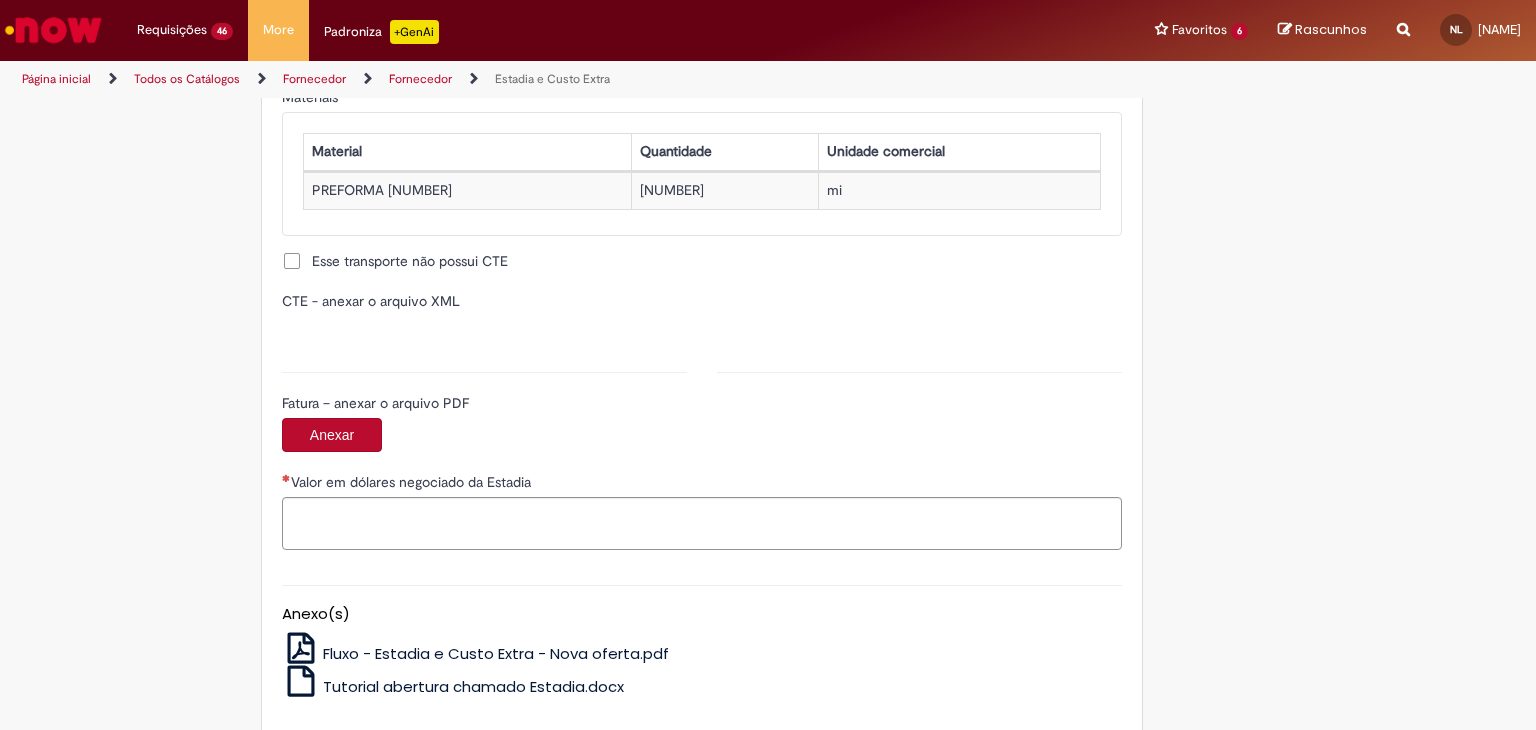 type on "**********" 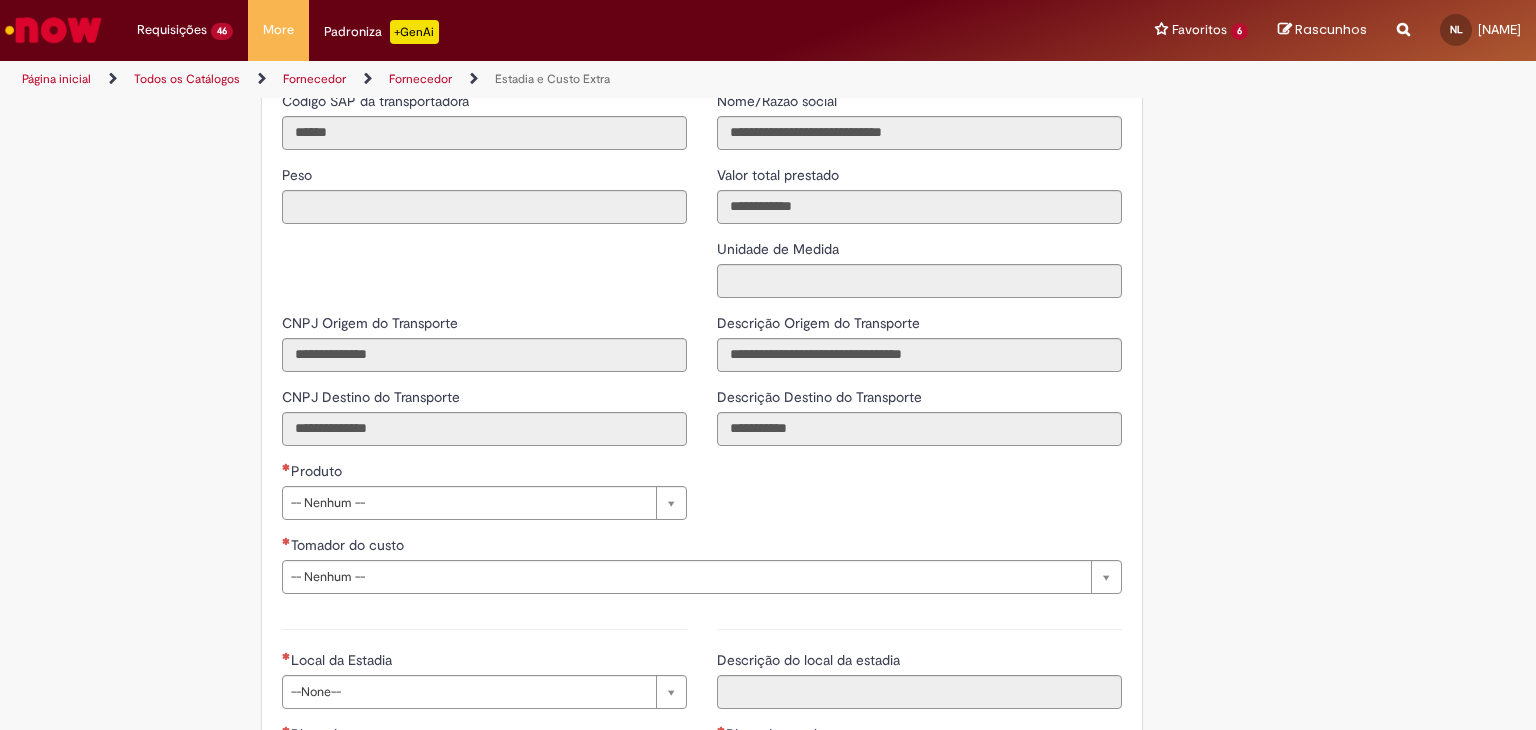 scroll, scrollTop: 2700, scrollLeft: 0, axis: vertical 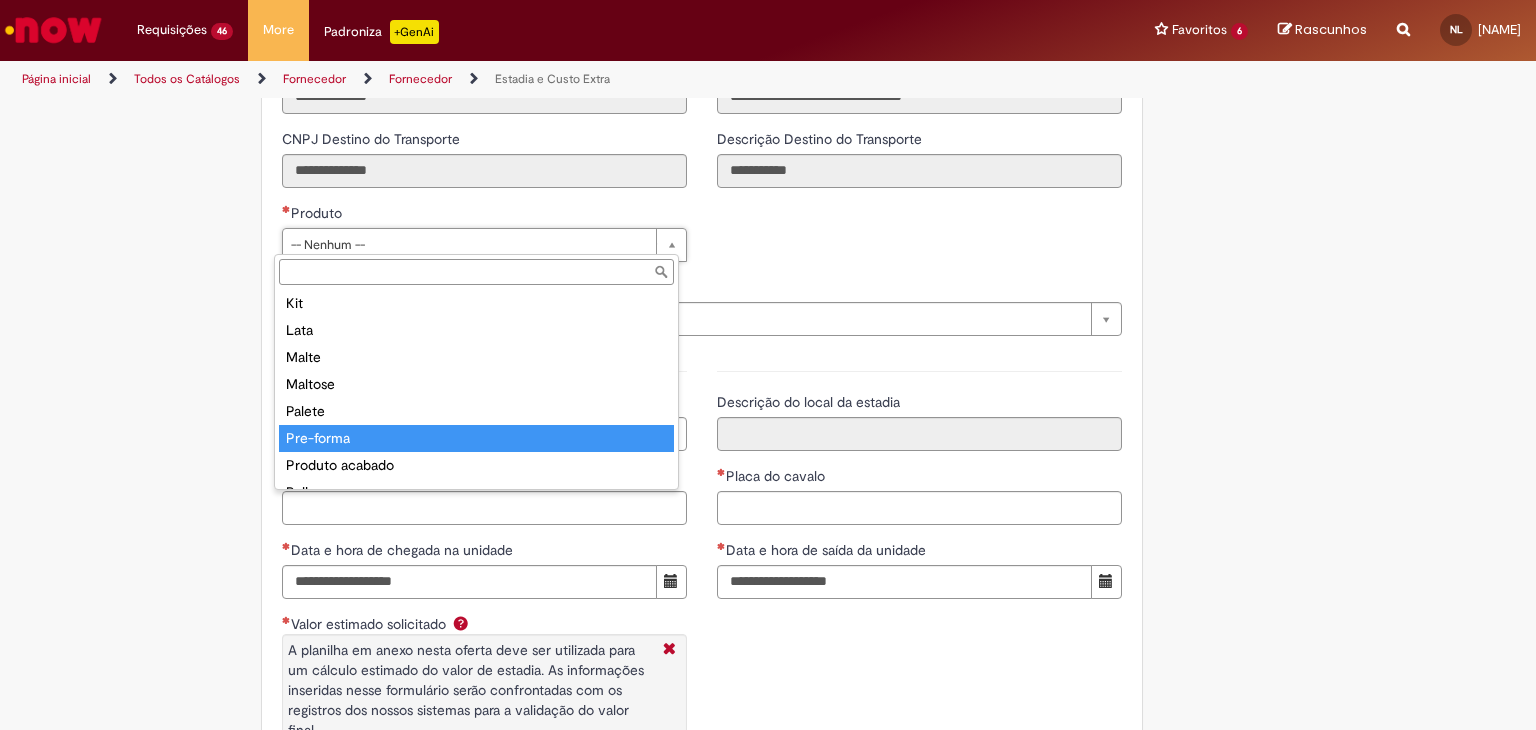 type on "*********" 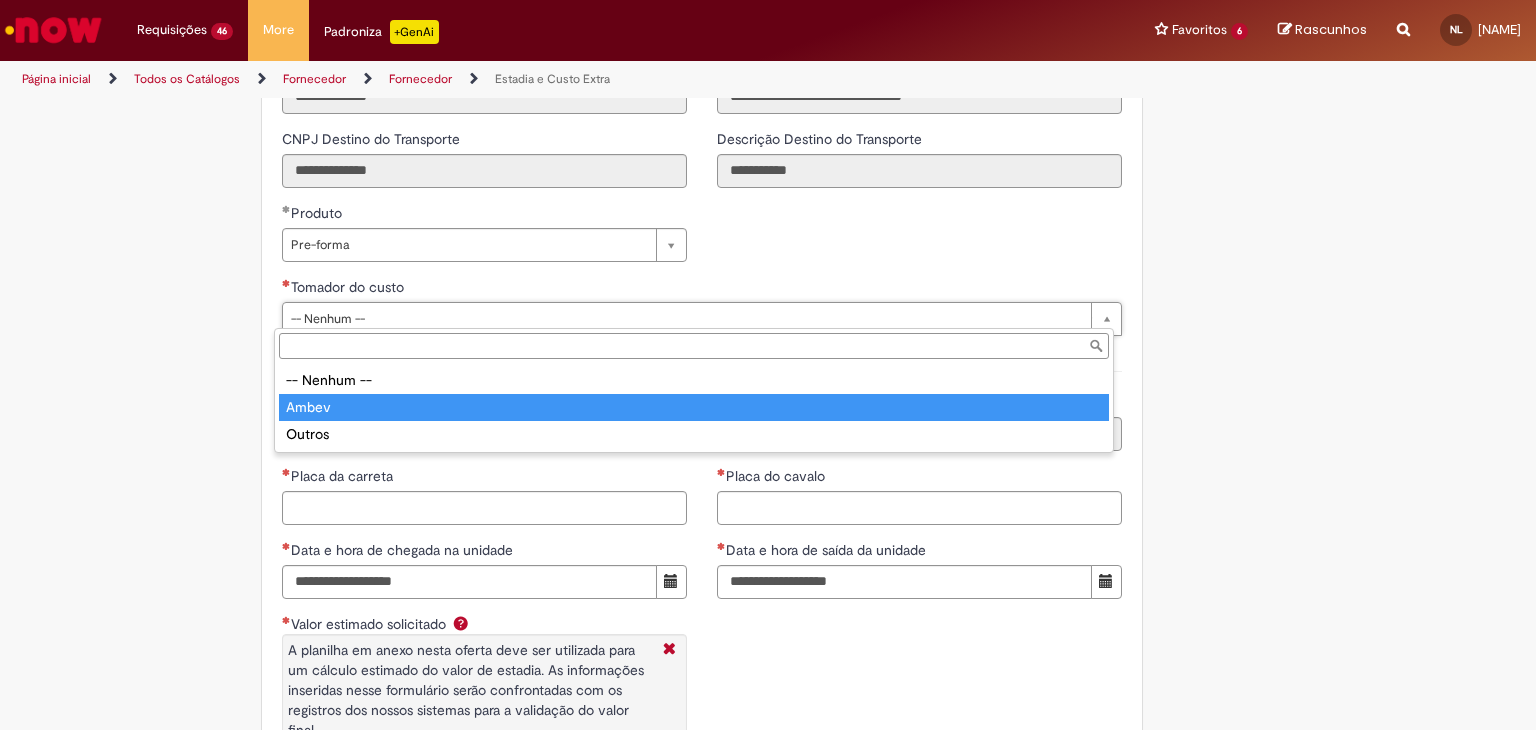 type on "*****" 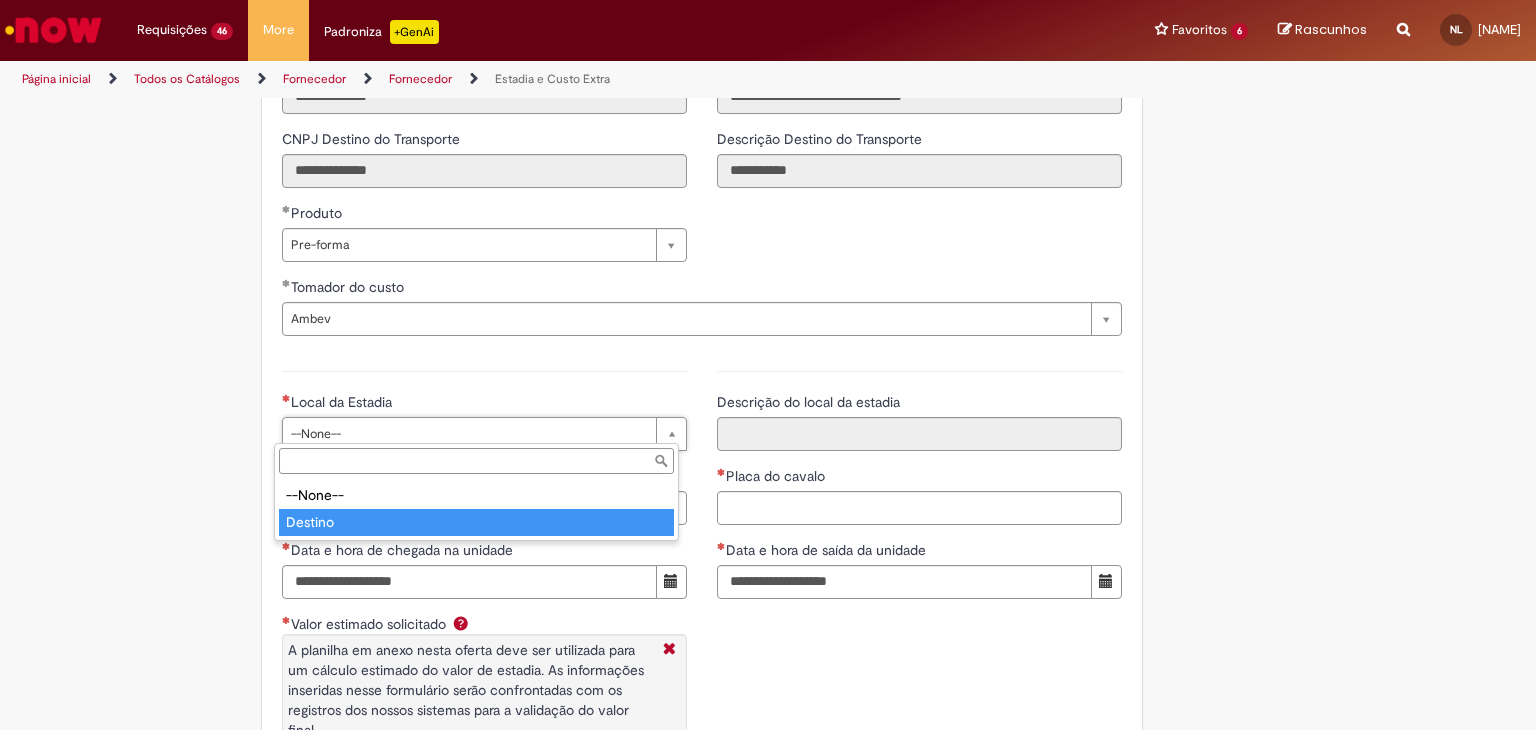 type on "*******" 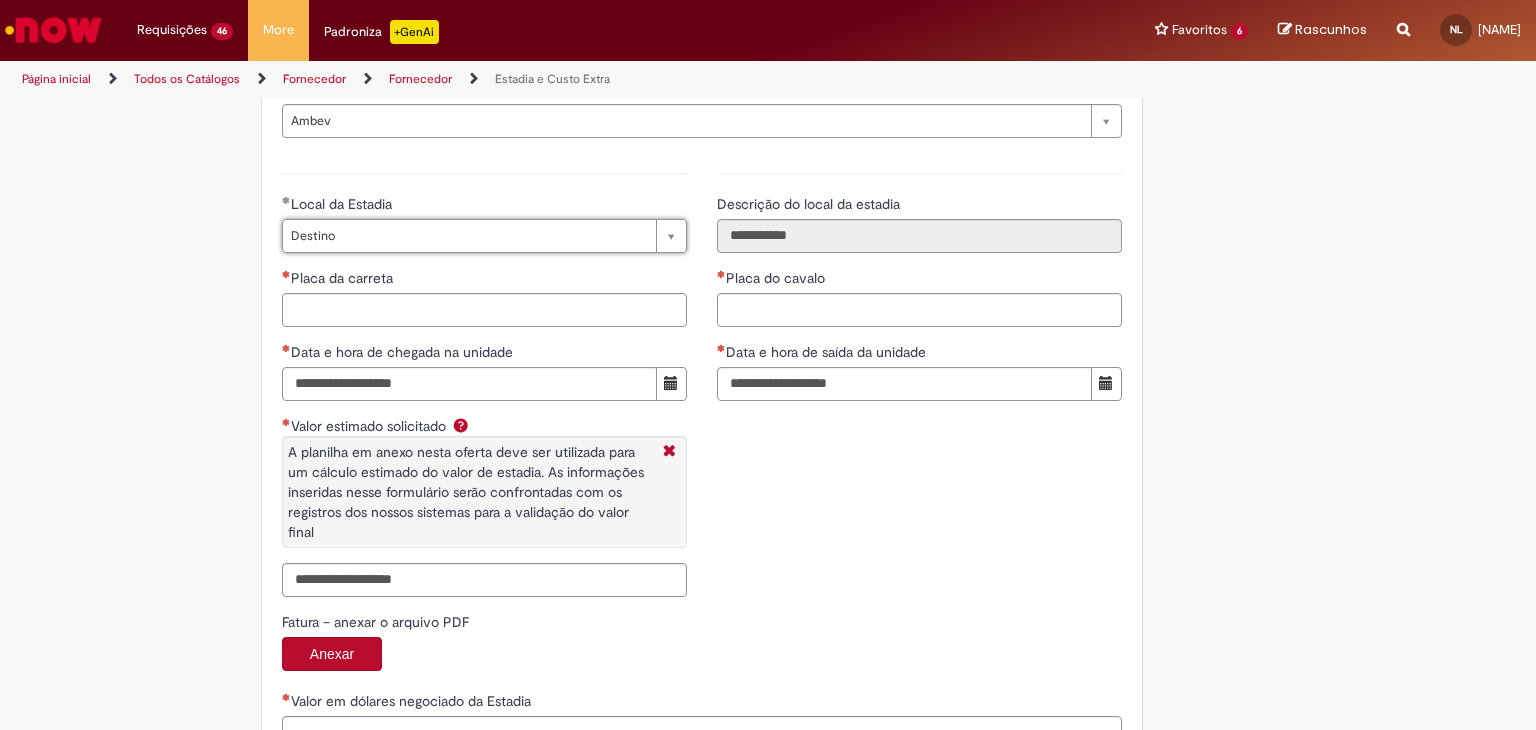 scroll, scrollTop: 2900, scrollLeft: 0, axis: vertical 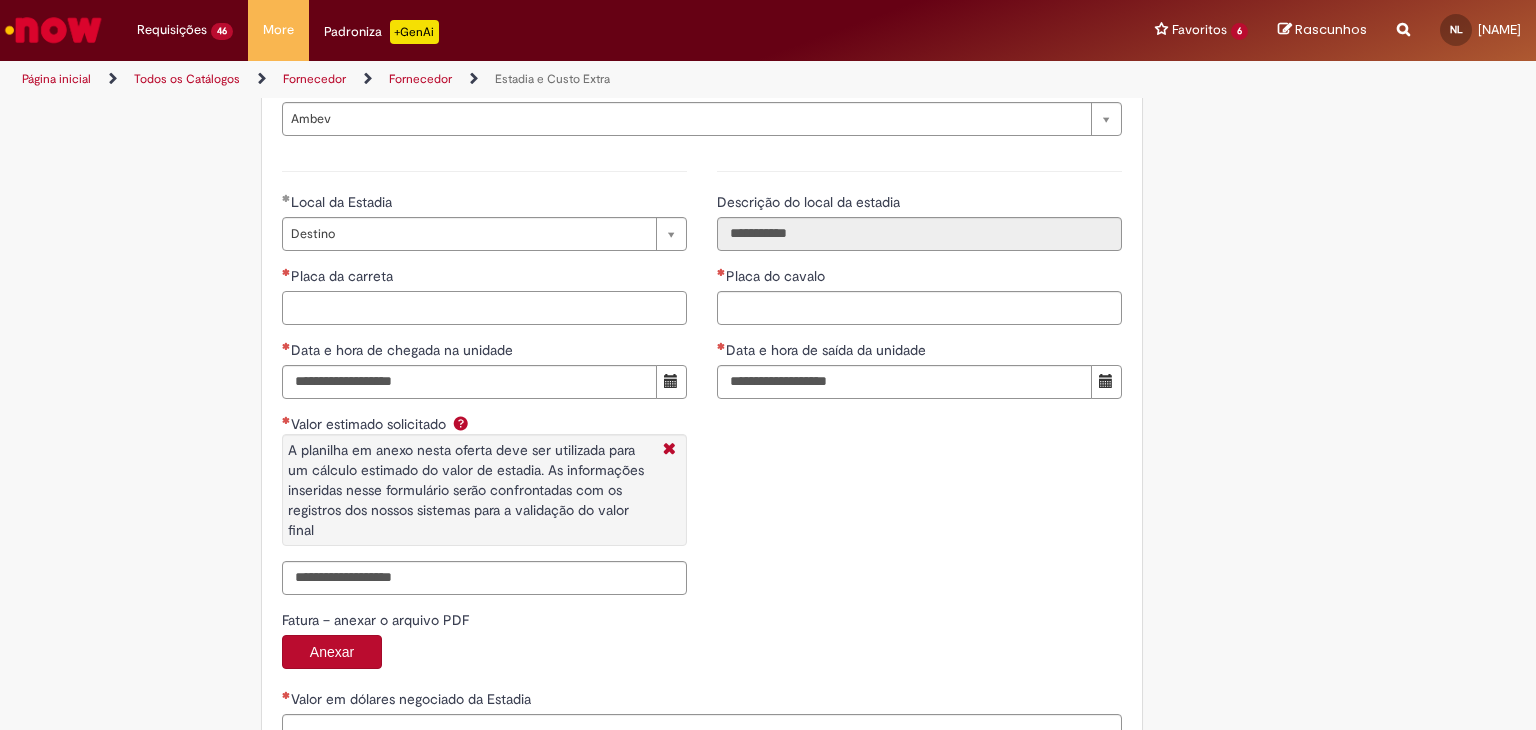 click on "Placa da carreta" at bounding box center (484, 308) 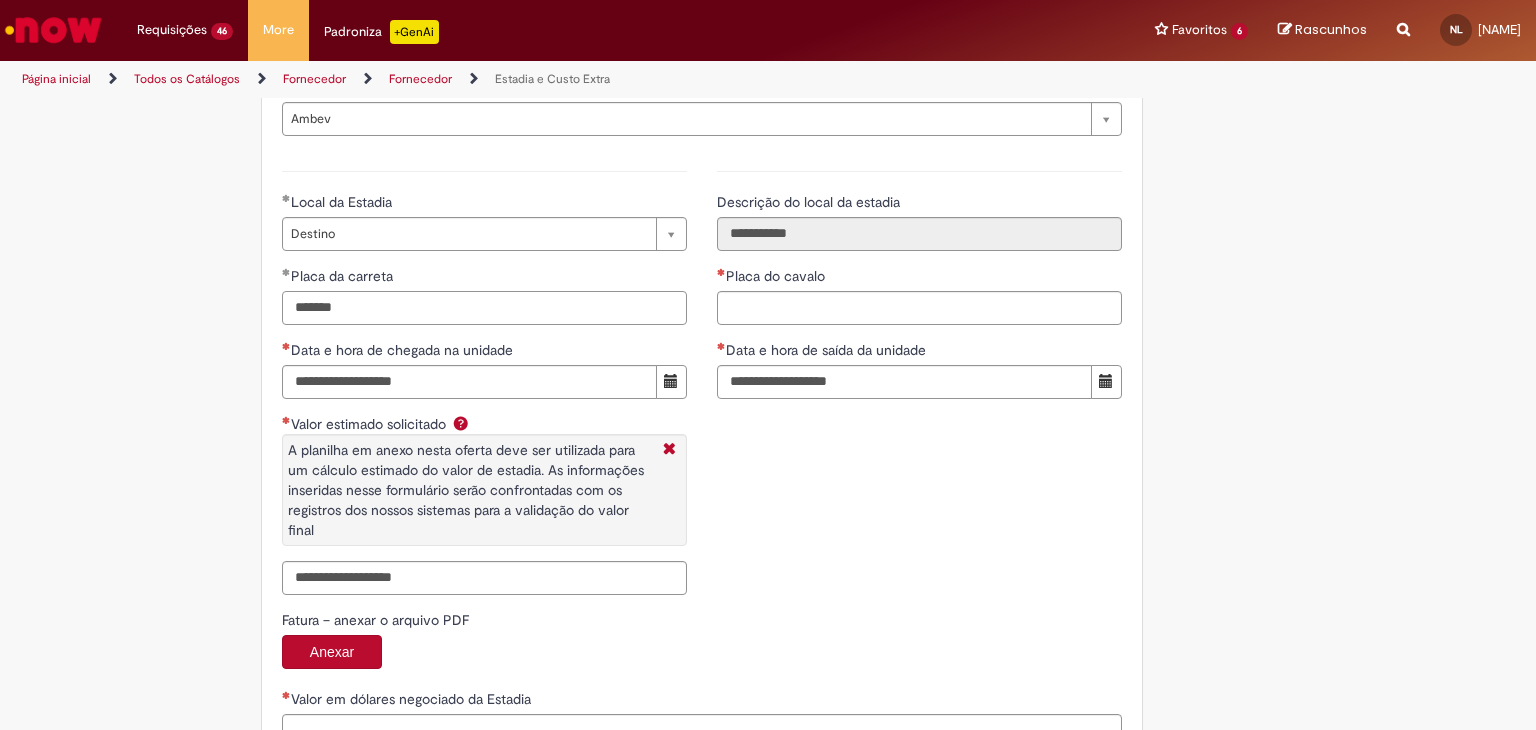 type on "*******" 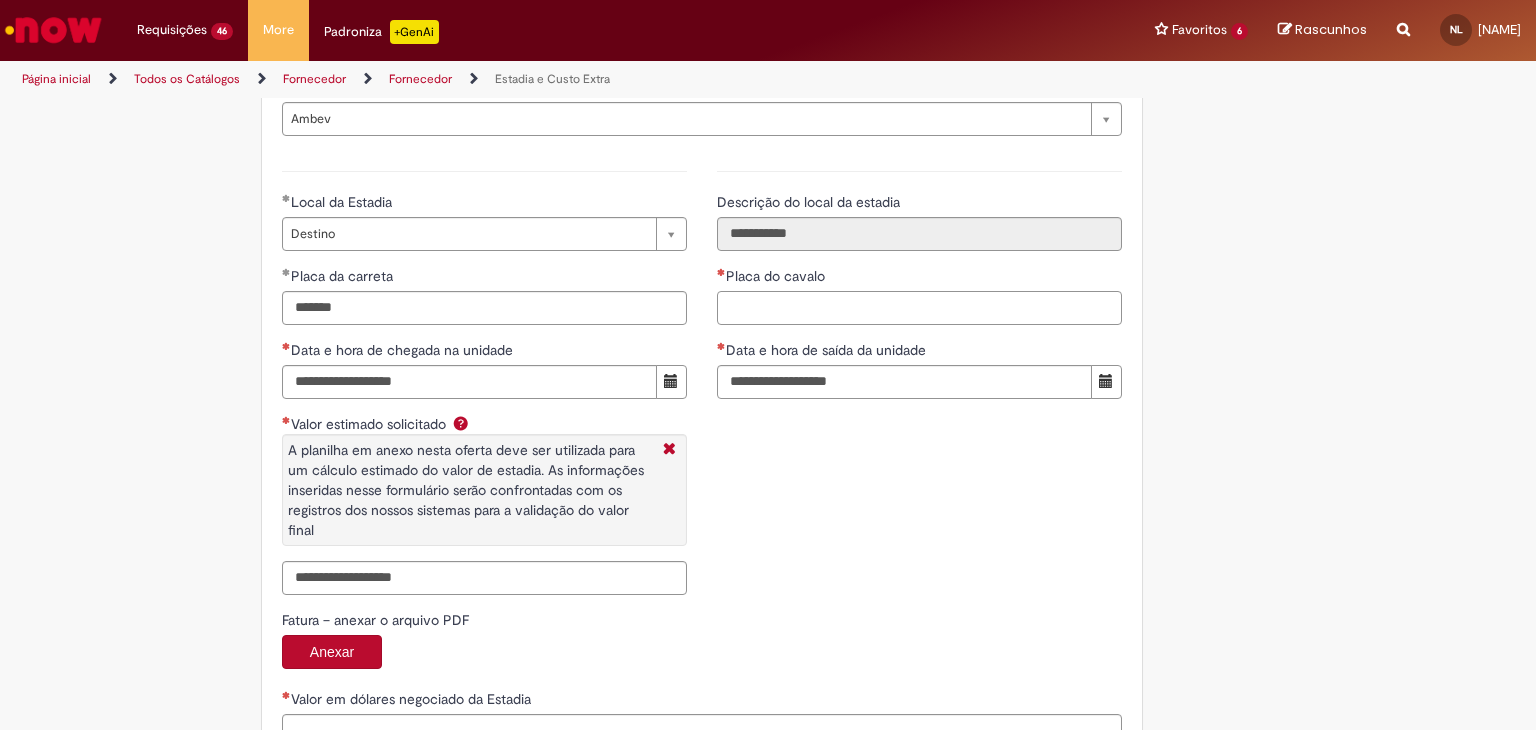 click on "Placa do cavalo" at bounding box center (919, 308) 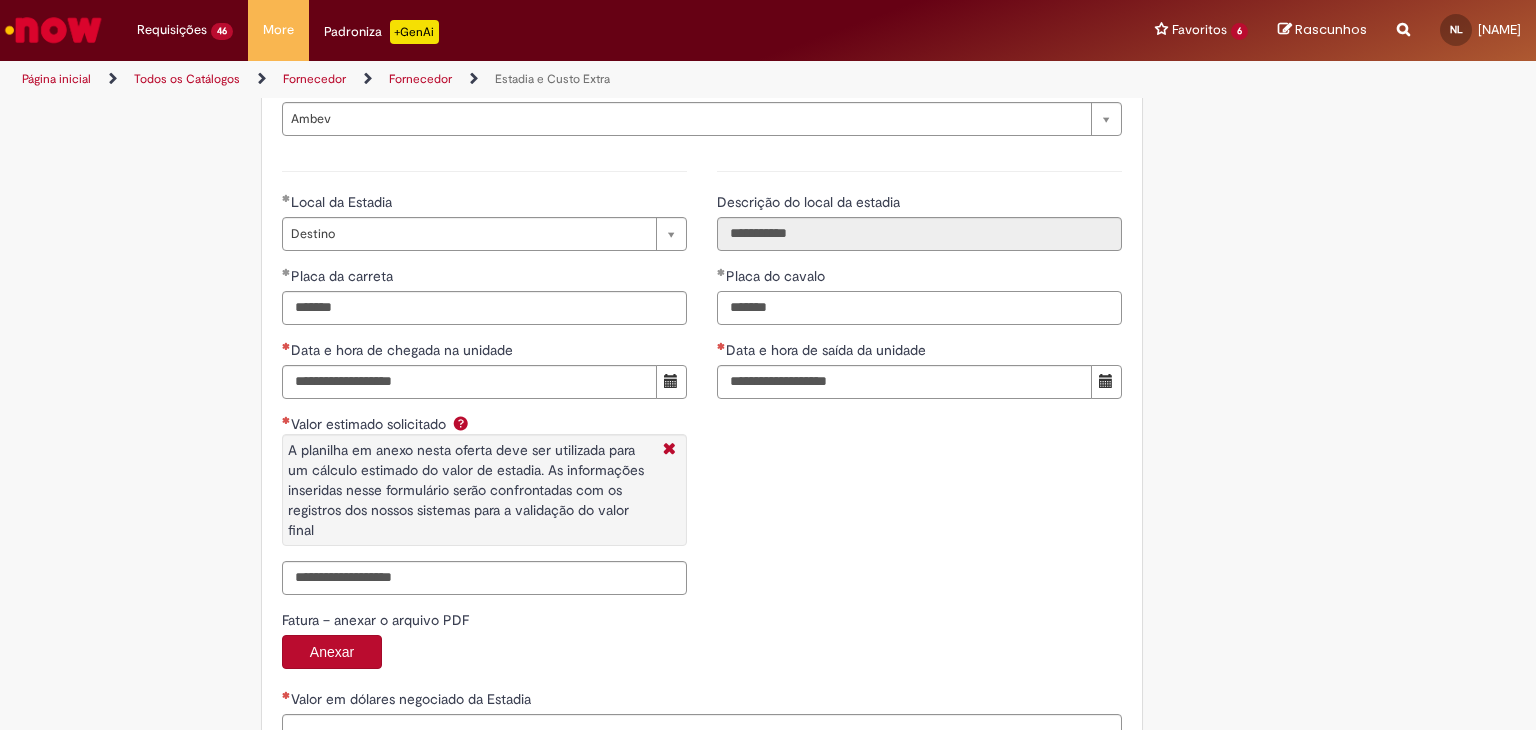 type on "*******" 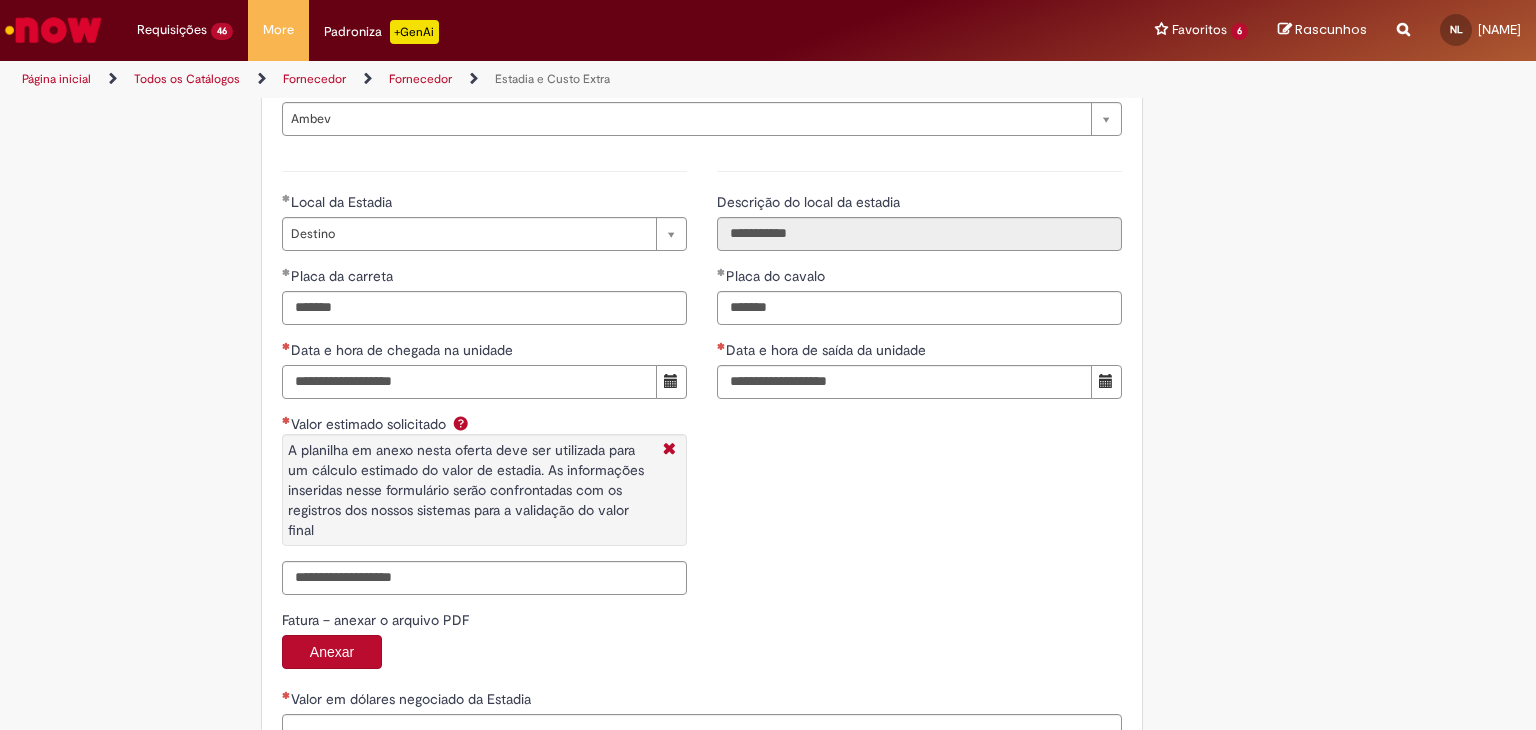 click on "Data e hora de chegada na unidade" at bounding box center [469, 382] 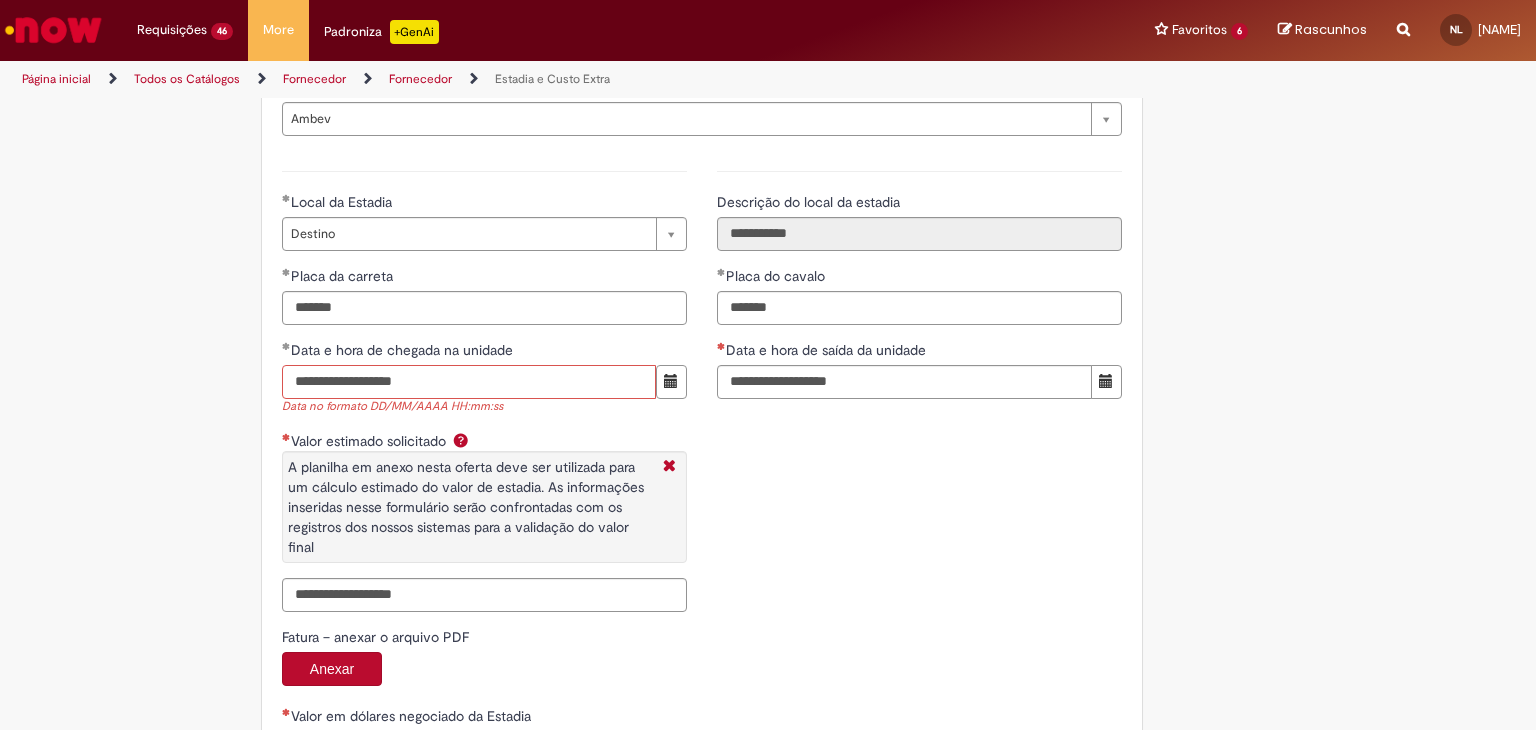 type on "**********" 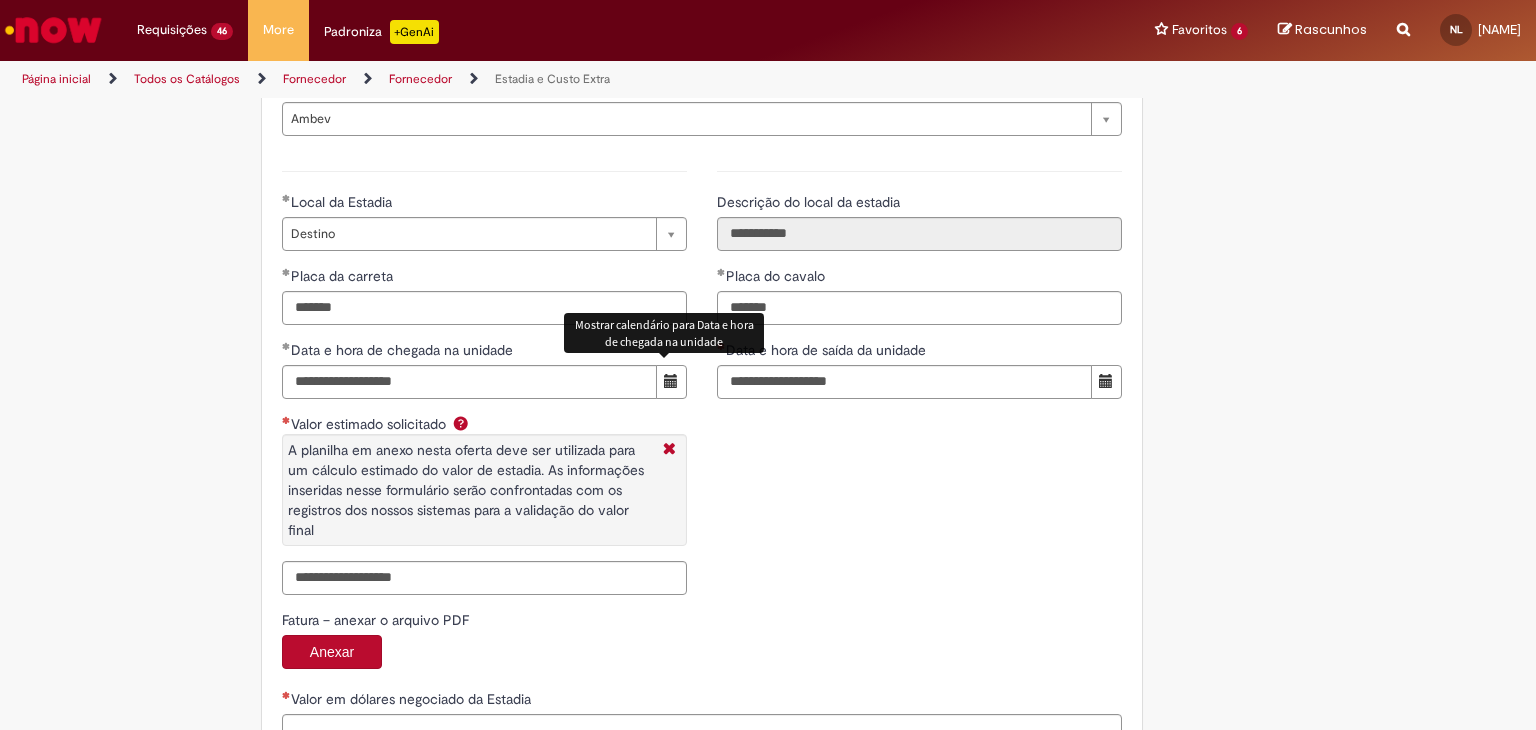 type 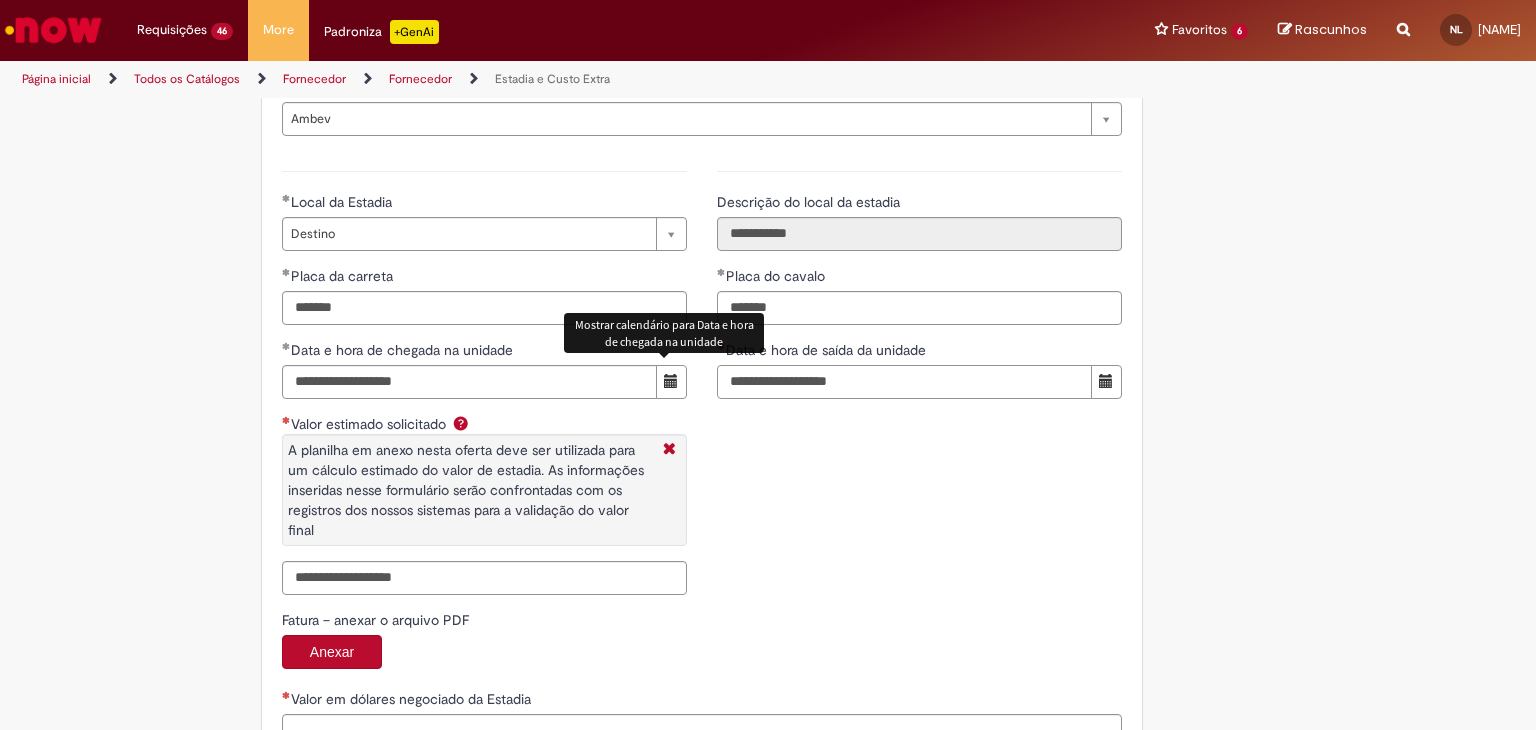 click on "Data e hora de saída da unidade" at bounding box center (904, 382) 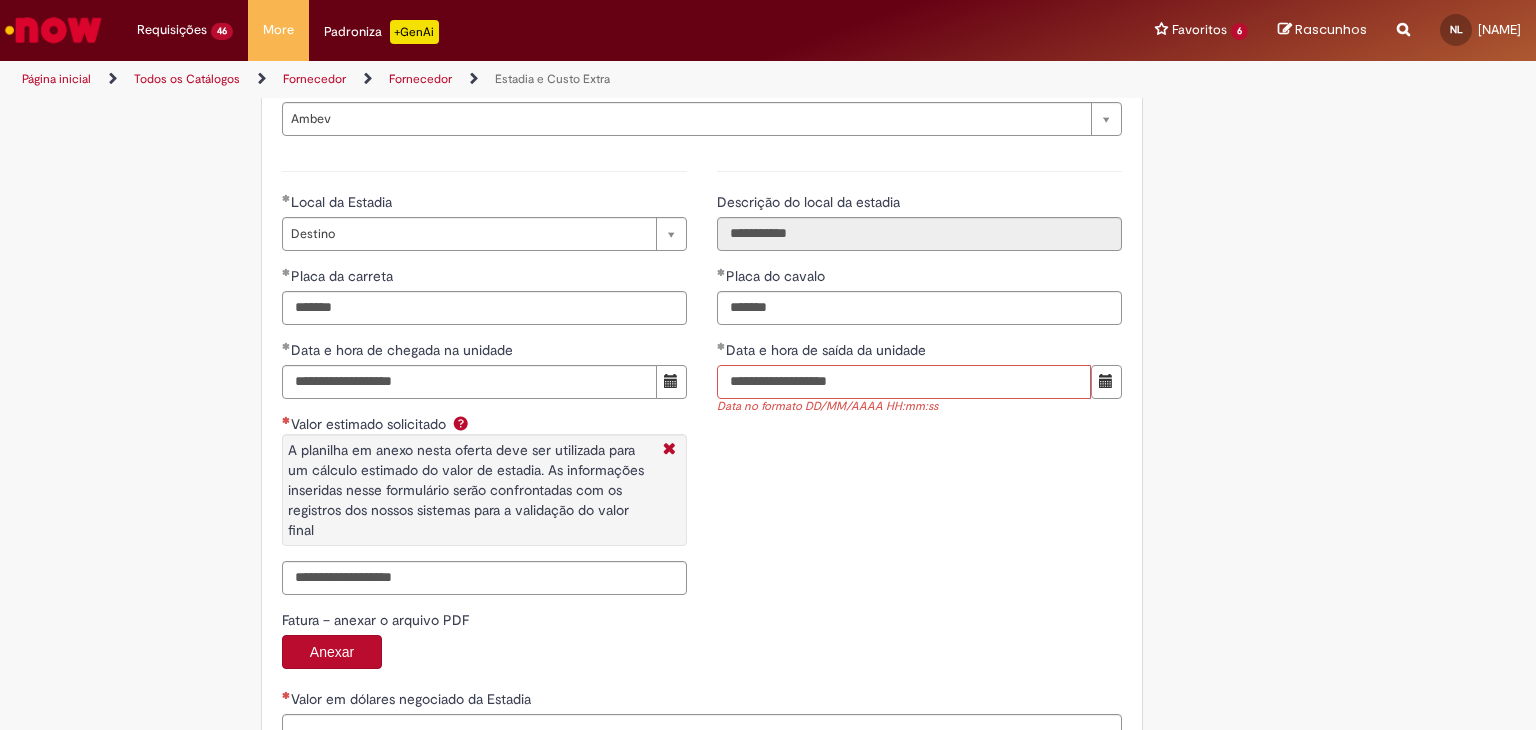 type on "**********" 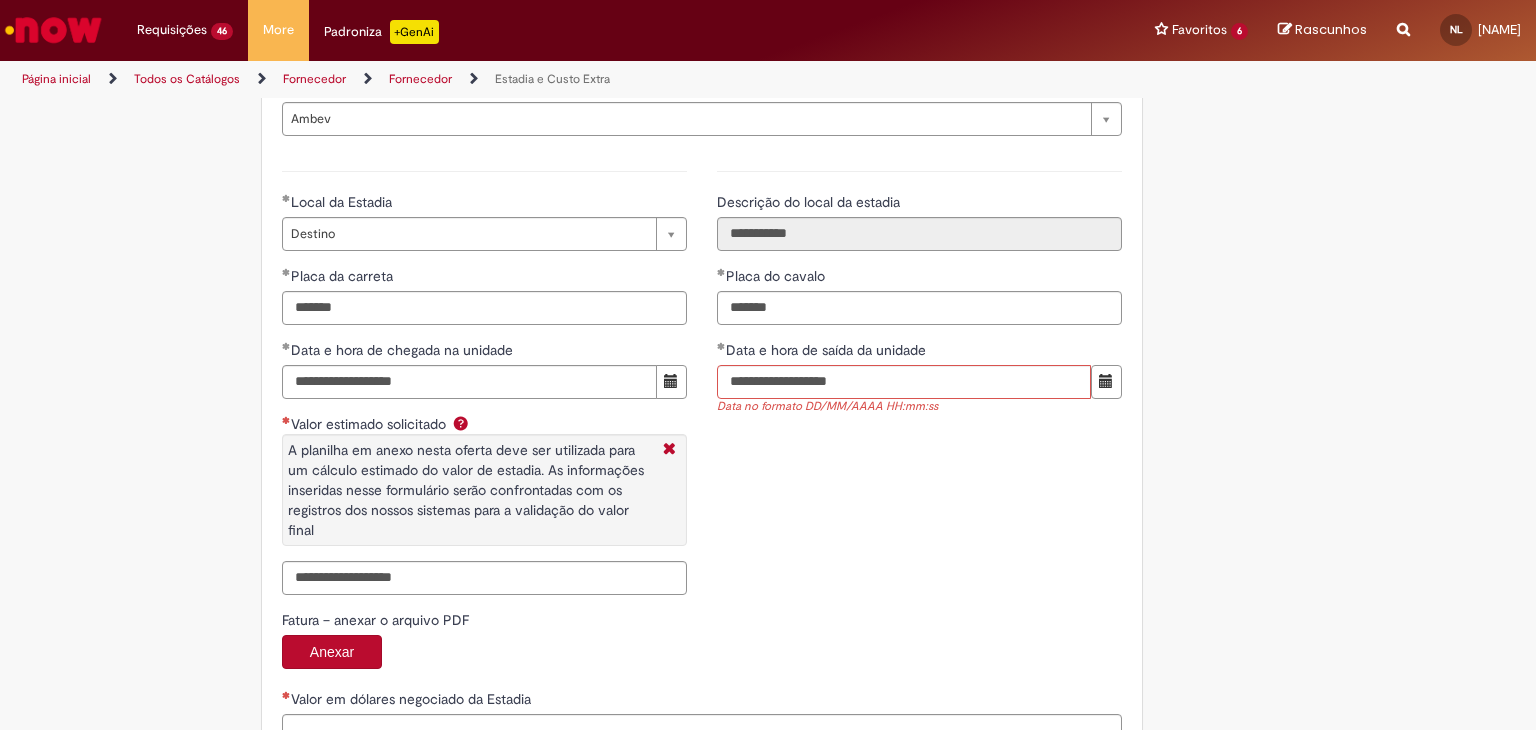 type 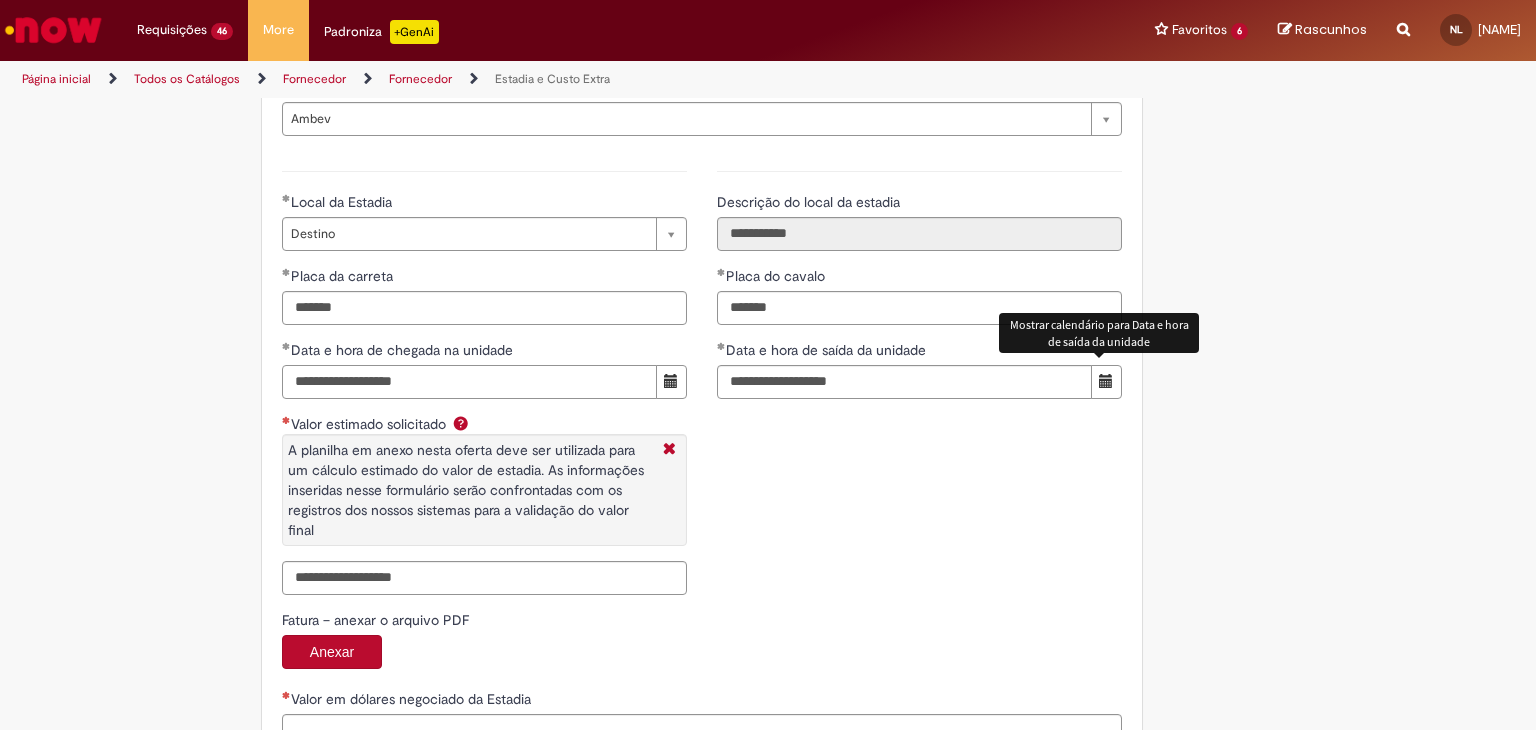 click on "**********" at bounding box center (469, 382) 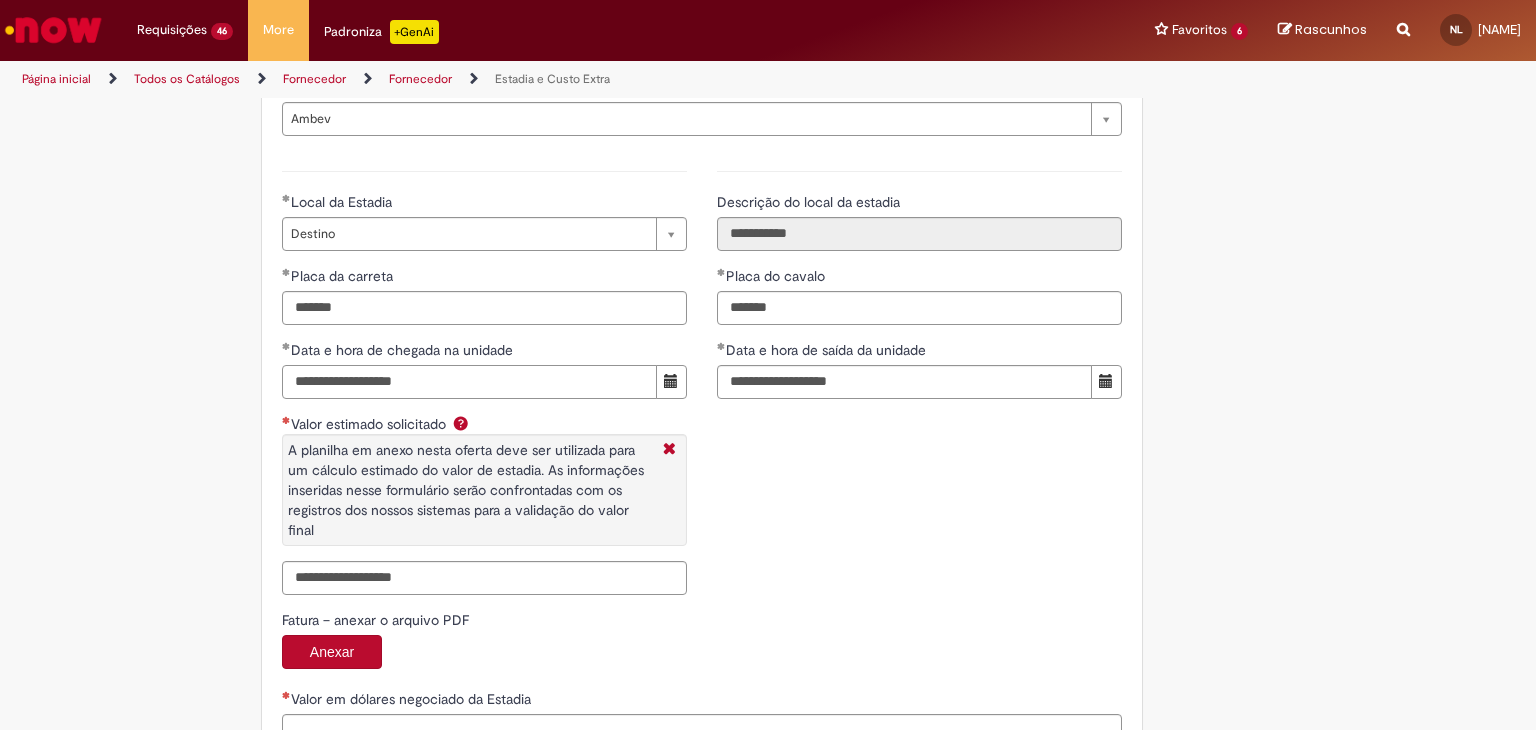 click on "**********" at bounding box center [469, 382] 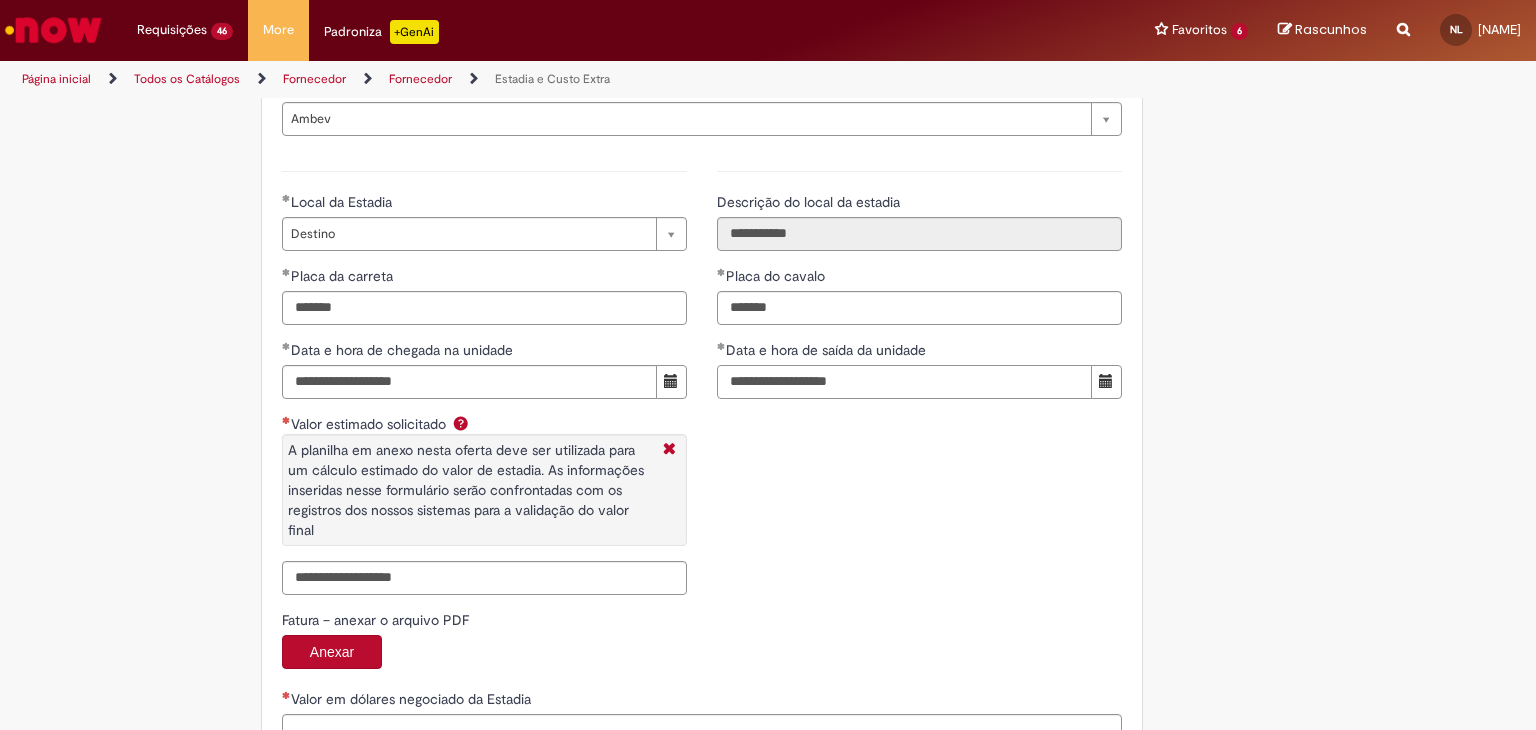 click on "**********" at bounding box center [904, 382] 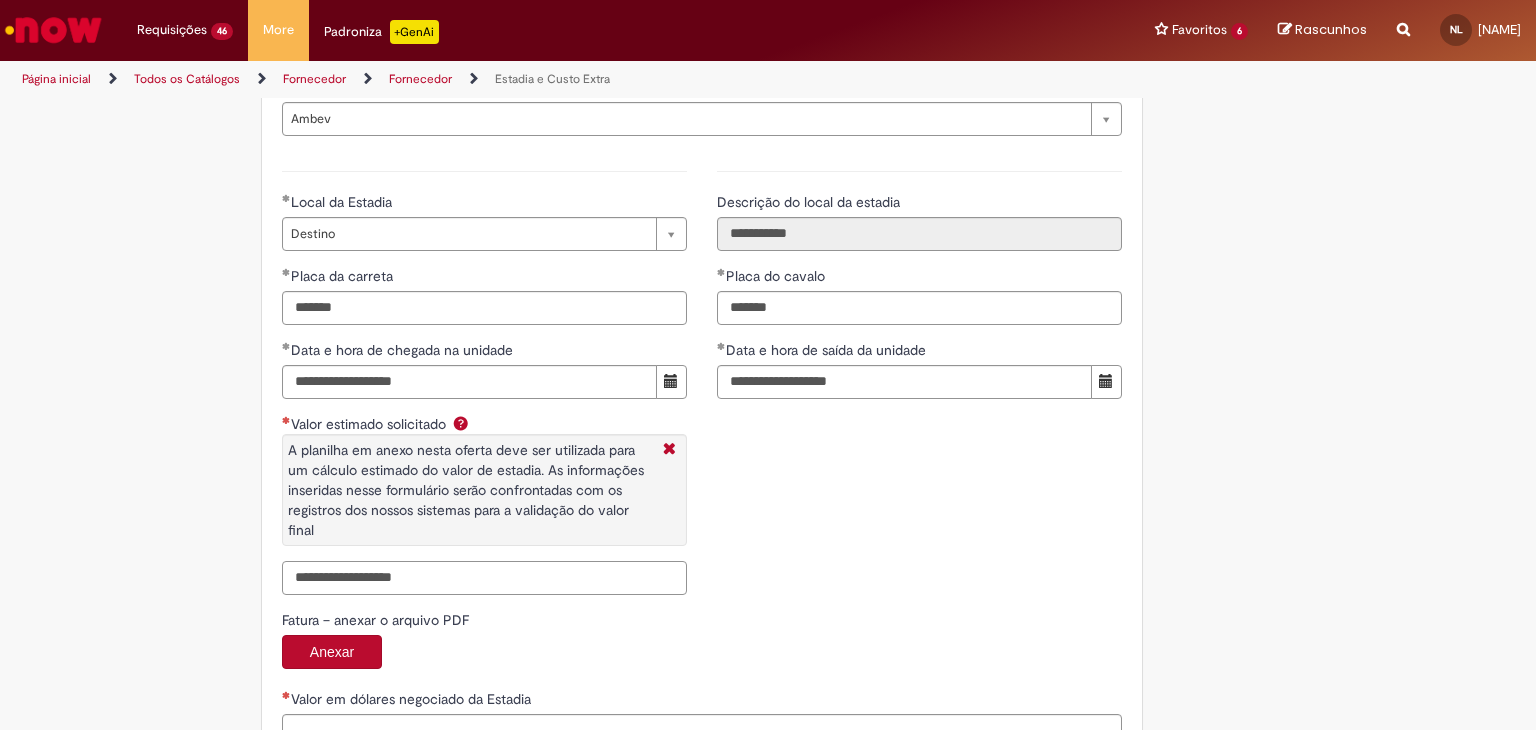 click on "Valor estimado solicitado A planilha em anexo nesta oferta deve ser utilizada para um cálculo estimado do valor de estadia. As informações inseridas nesse formulário serão confrontadas com os registros dos nossos sistemas para a validação do valor final" at bounding box center (484, 578) 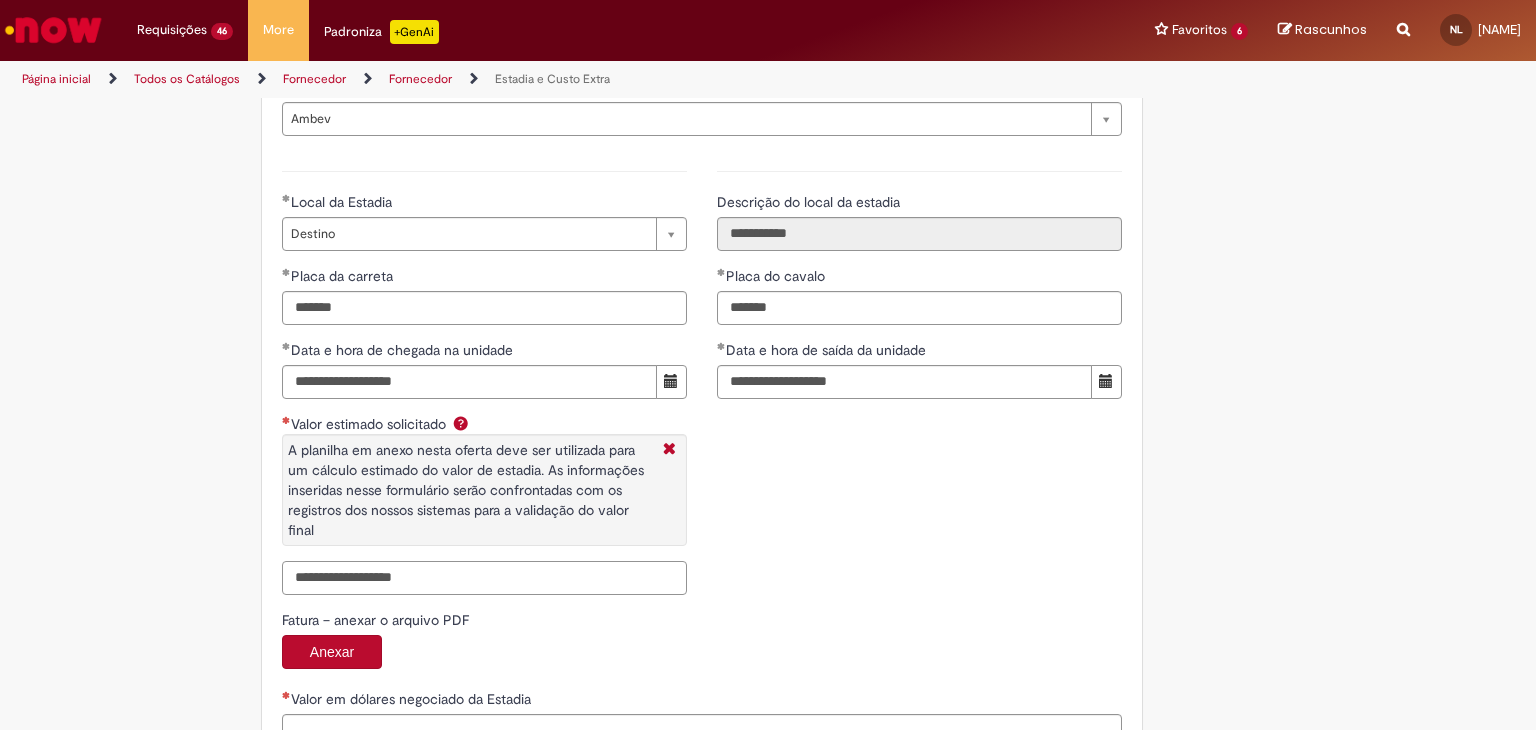 click on "Valor estimado solicitado A planilha em anexo nesta oferta deve ser utilizada para um cálculo estimado do valor de estadia. As informações inseridas nesse formulário serão confrontadas com os registros dos nossos sistemas para a validação do valor final" at bounding box center [484, 578] 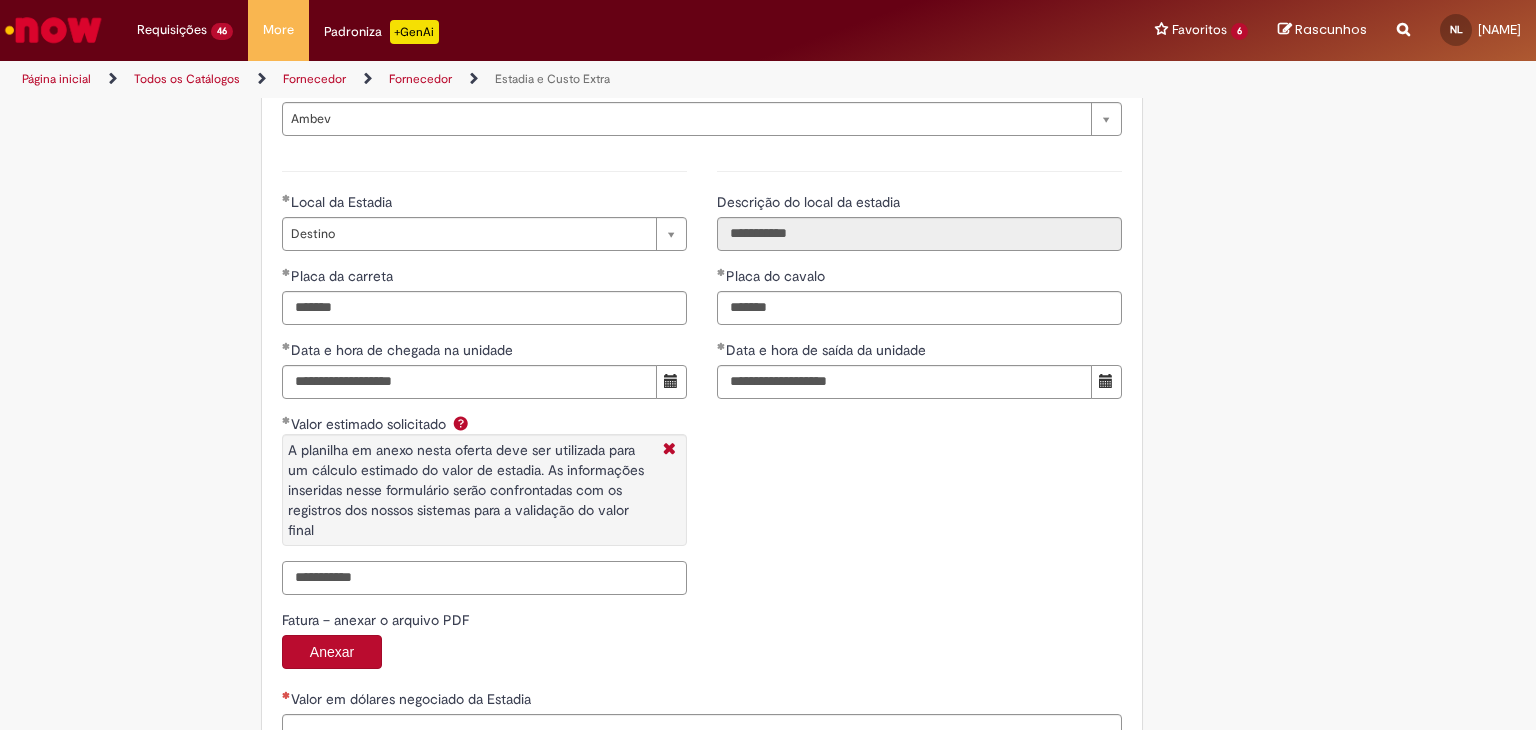 type on "**********" 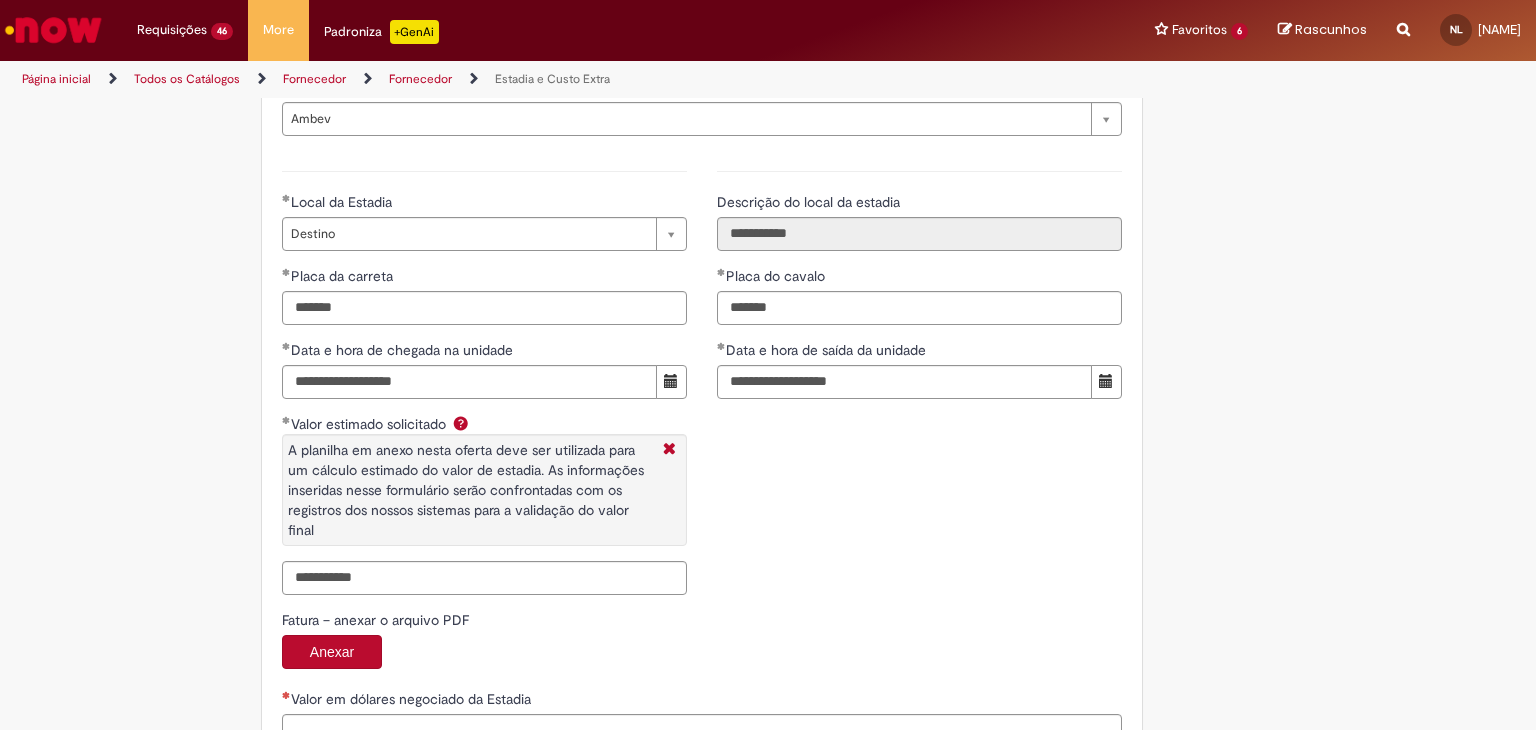 click on "**********" at bounding box center (702, 380) 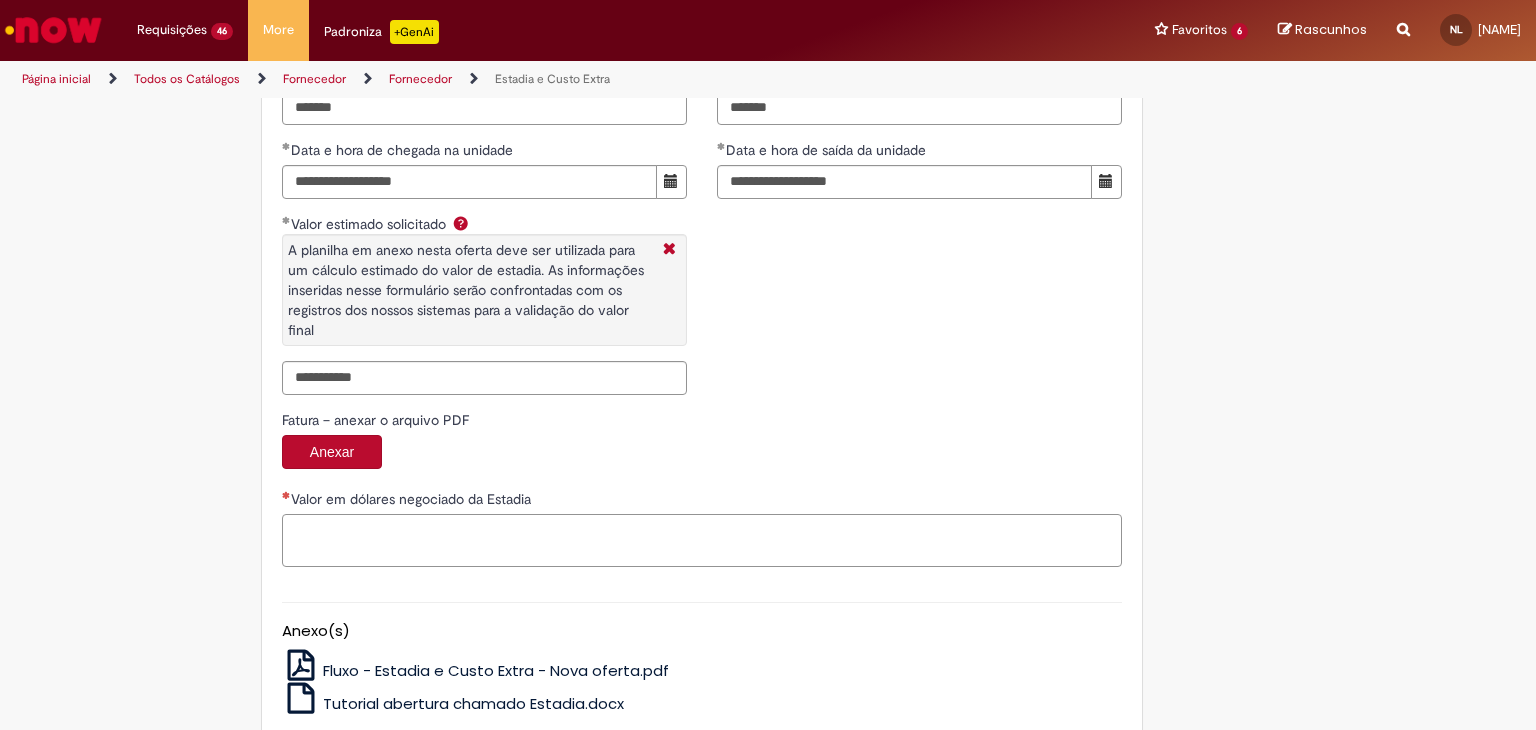 click on "Valor em dólares negociado da Estadia" at bounding box center (702, 541) 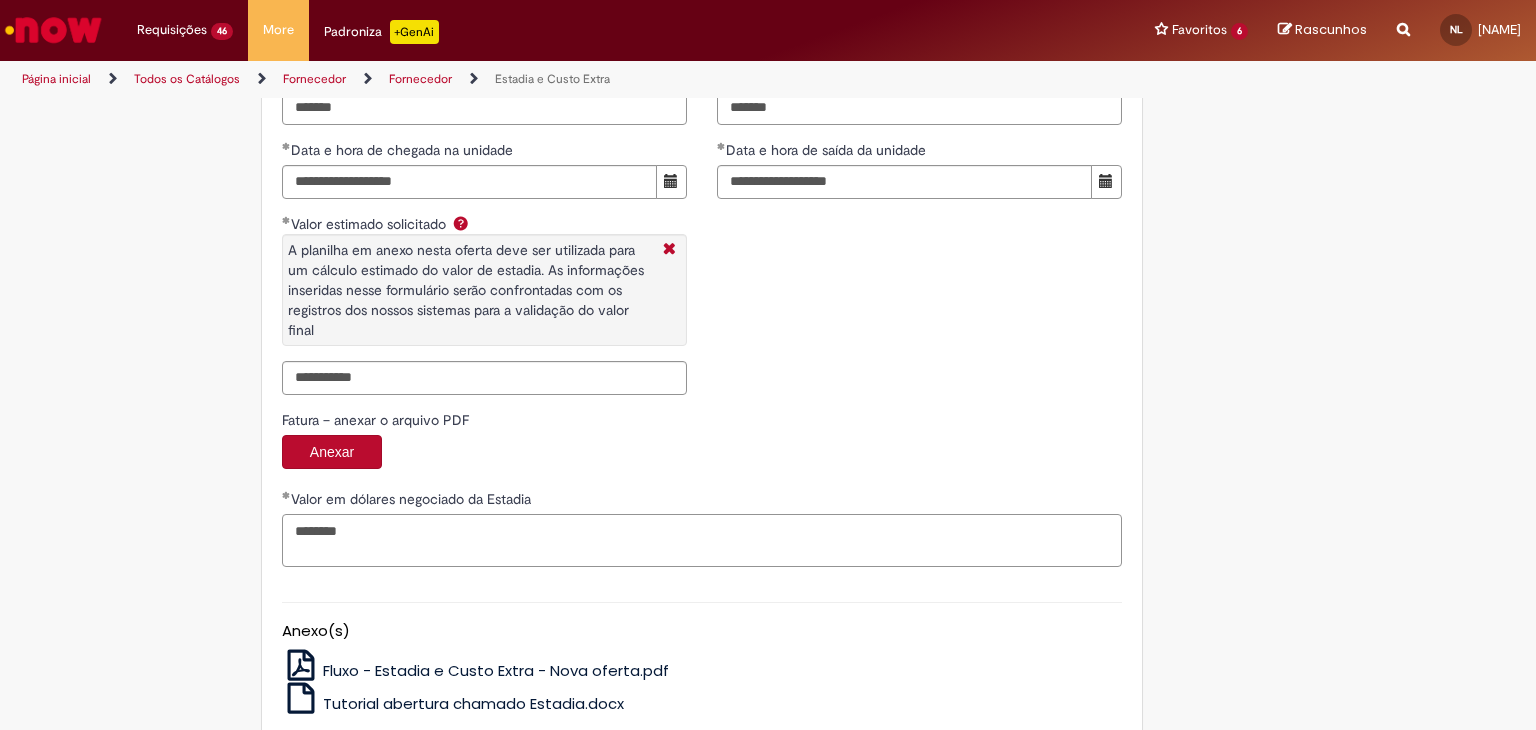 type on "********" 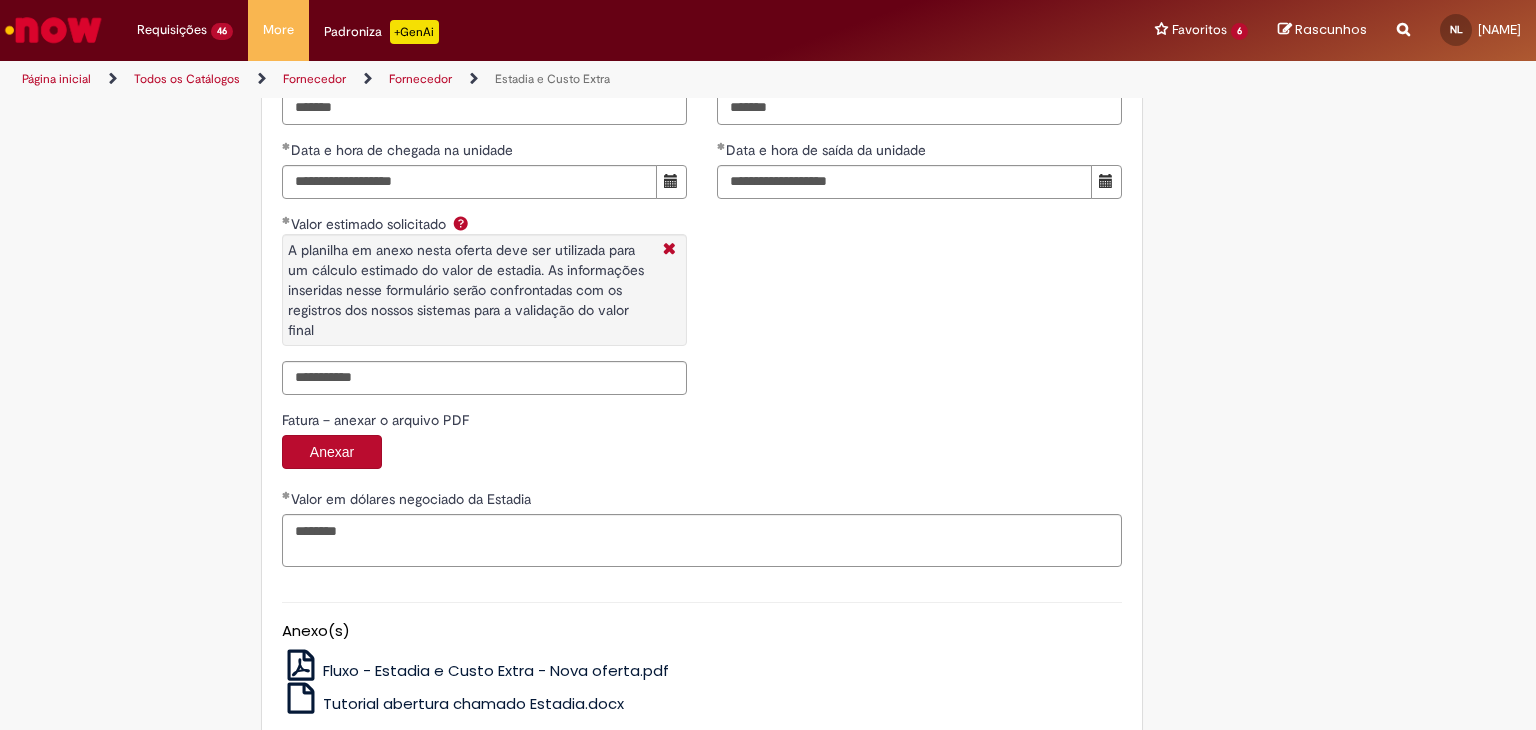 click on "Anexar" at bounding box center [332, 452] 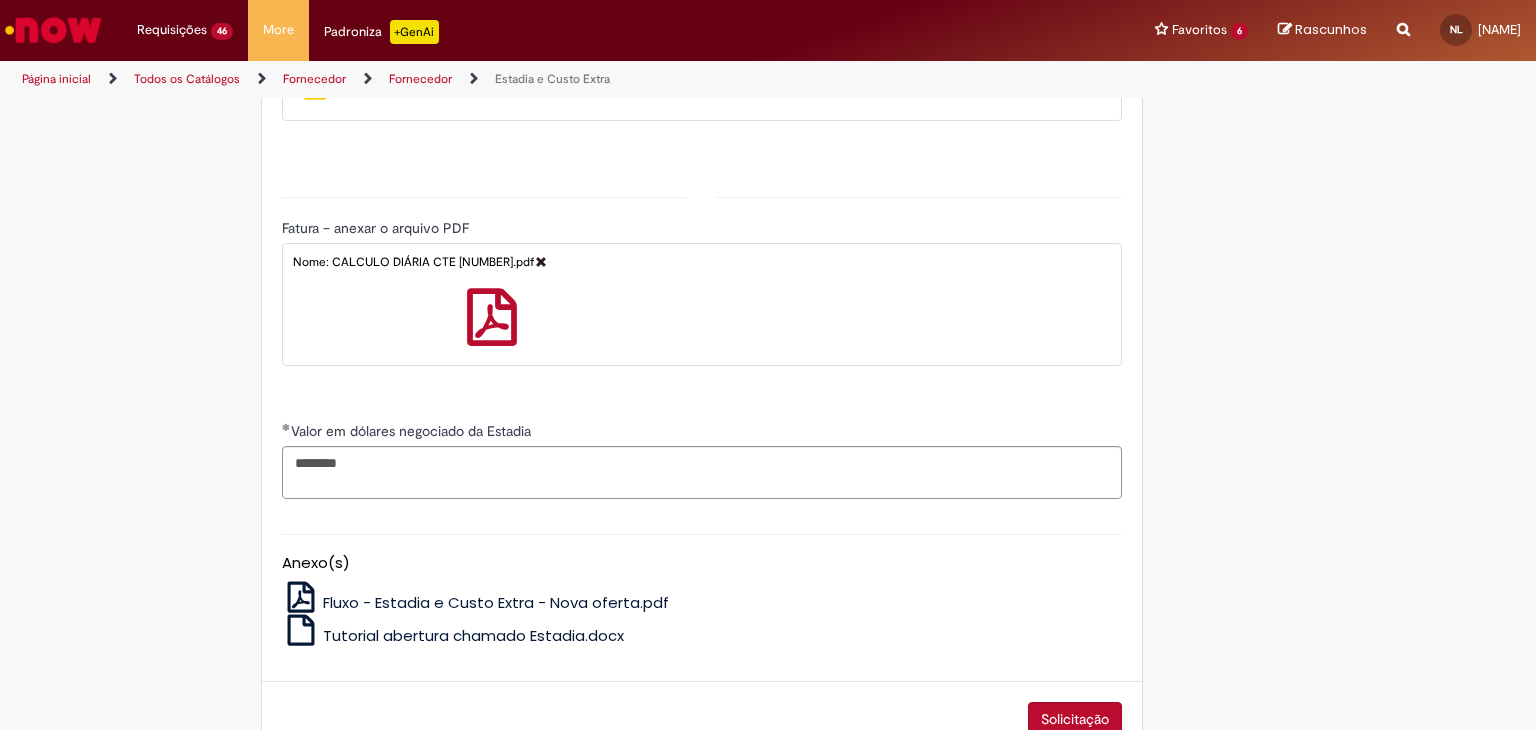 scroll, scrollTop: 2253, scrollLeft: 0, axis: vertical 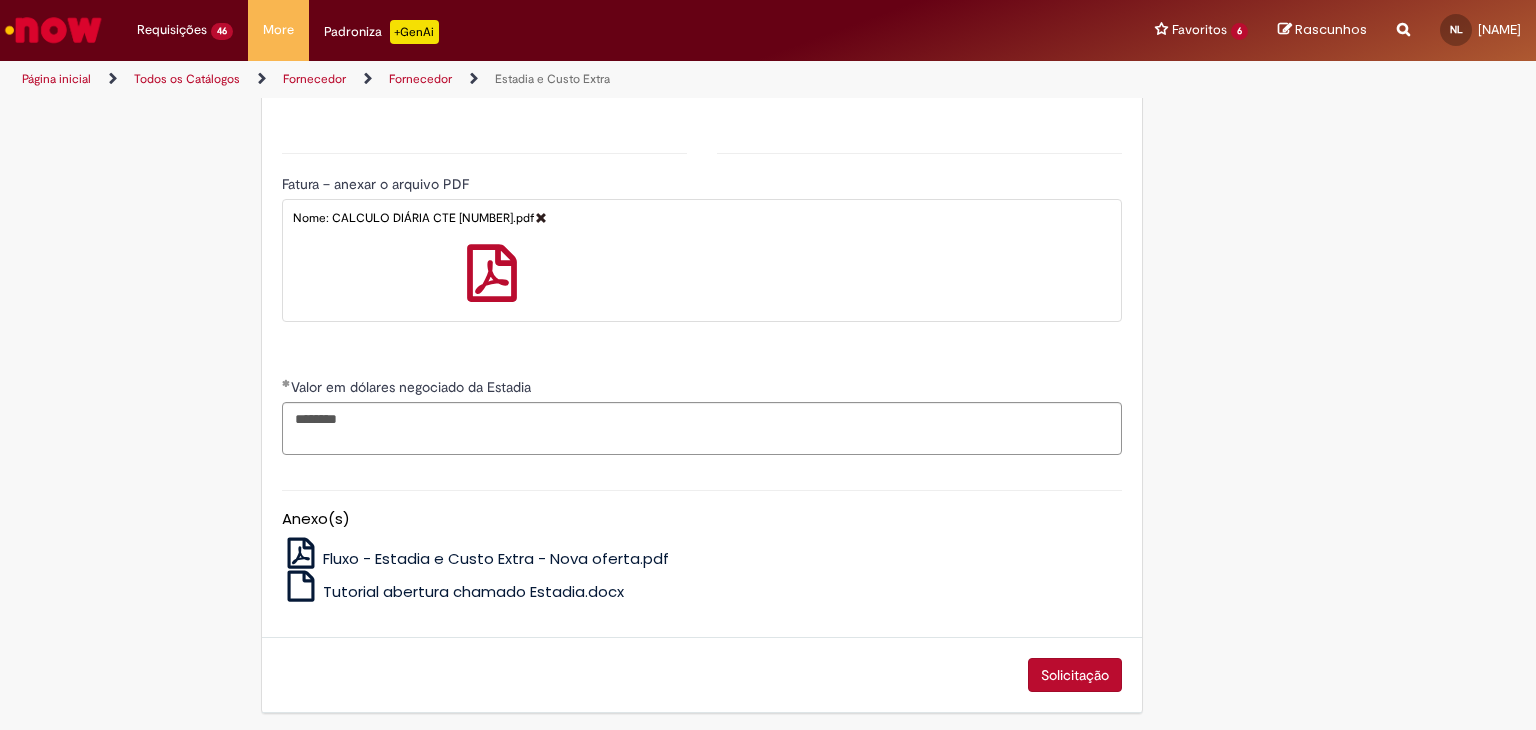click on "Solicitação" at bounding box center [1075, 675] 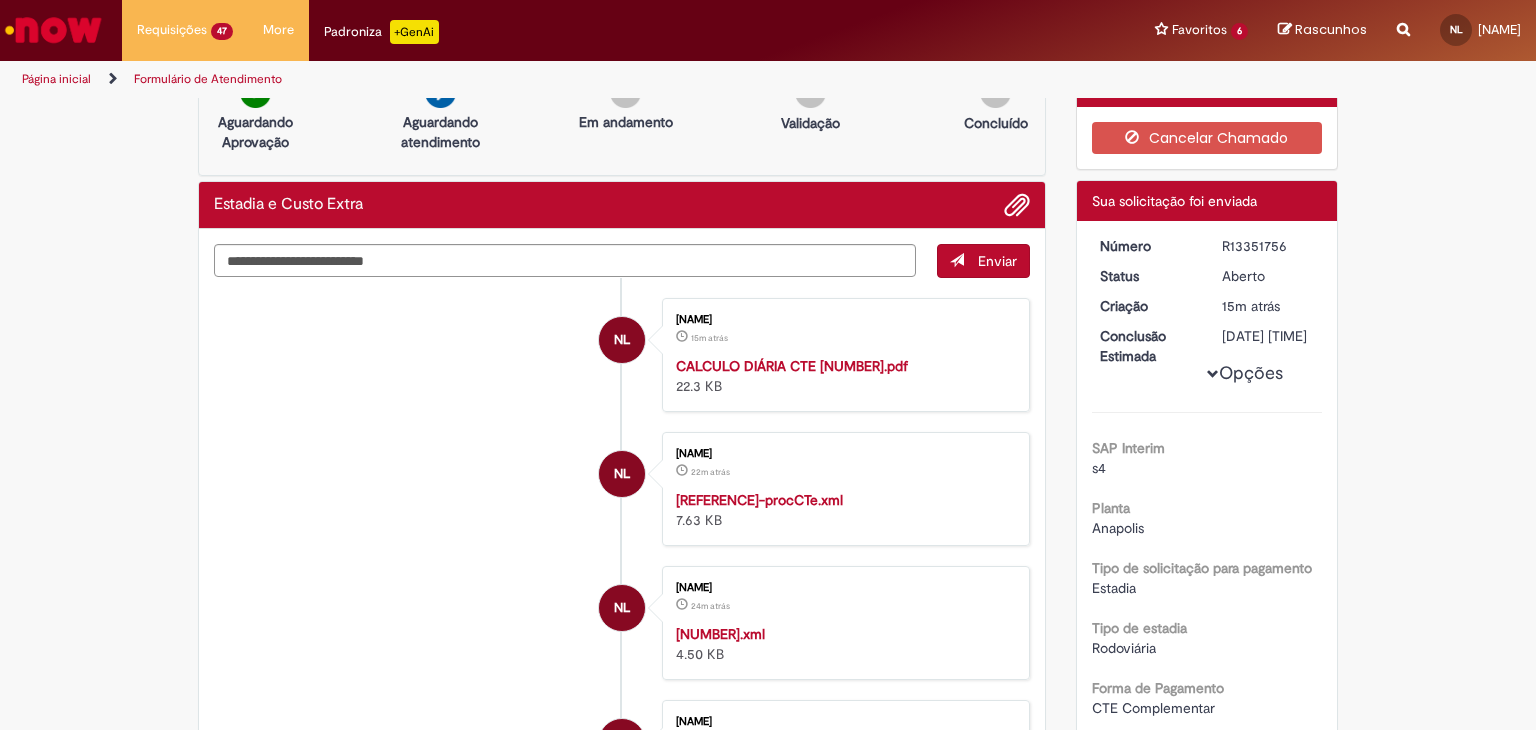 scroll, scrollTop: 0, scrollLeft: 0, axis: both 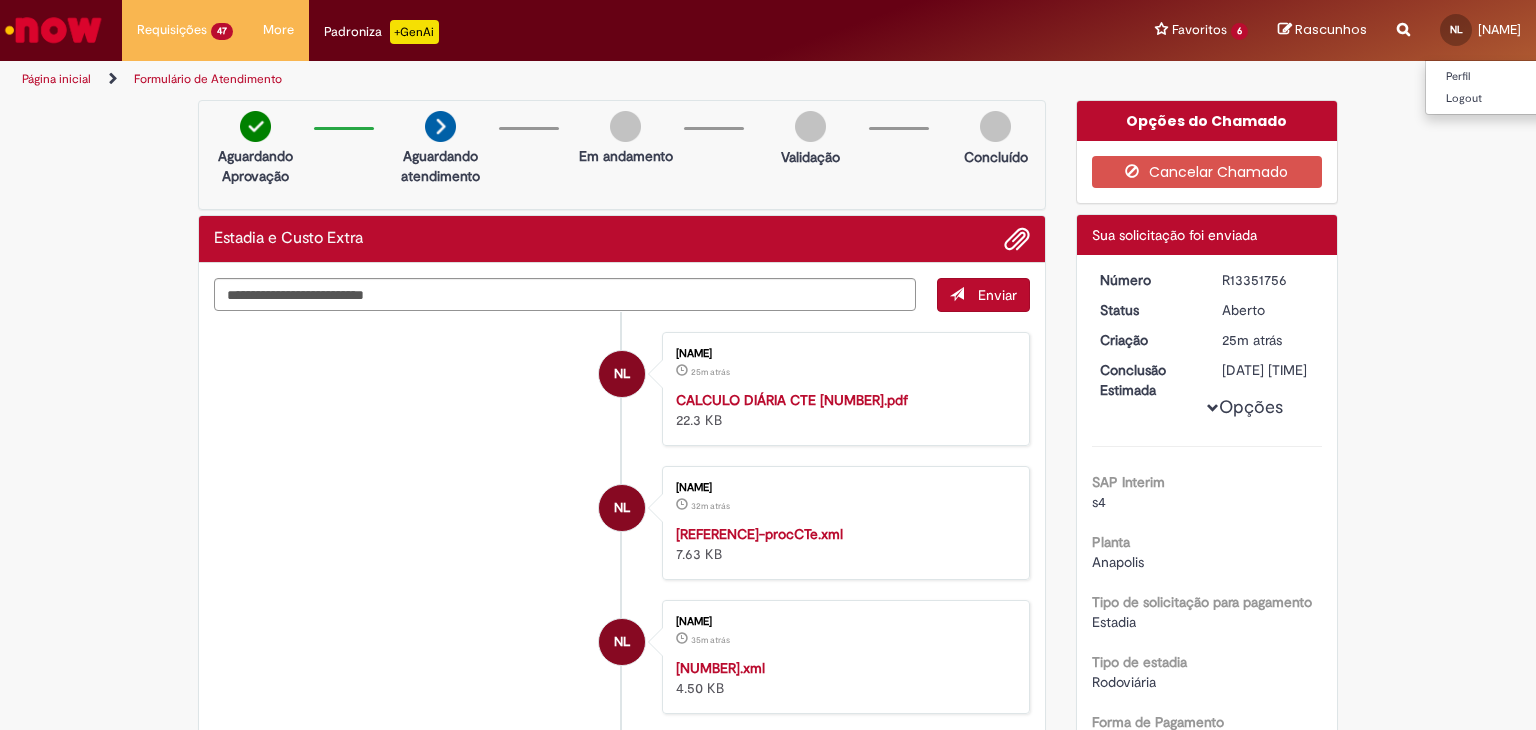 click on "[NAME]" at bounding box center [1499, 29] 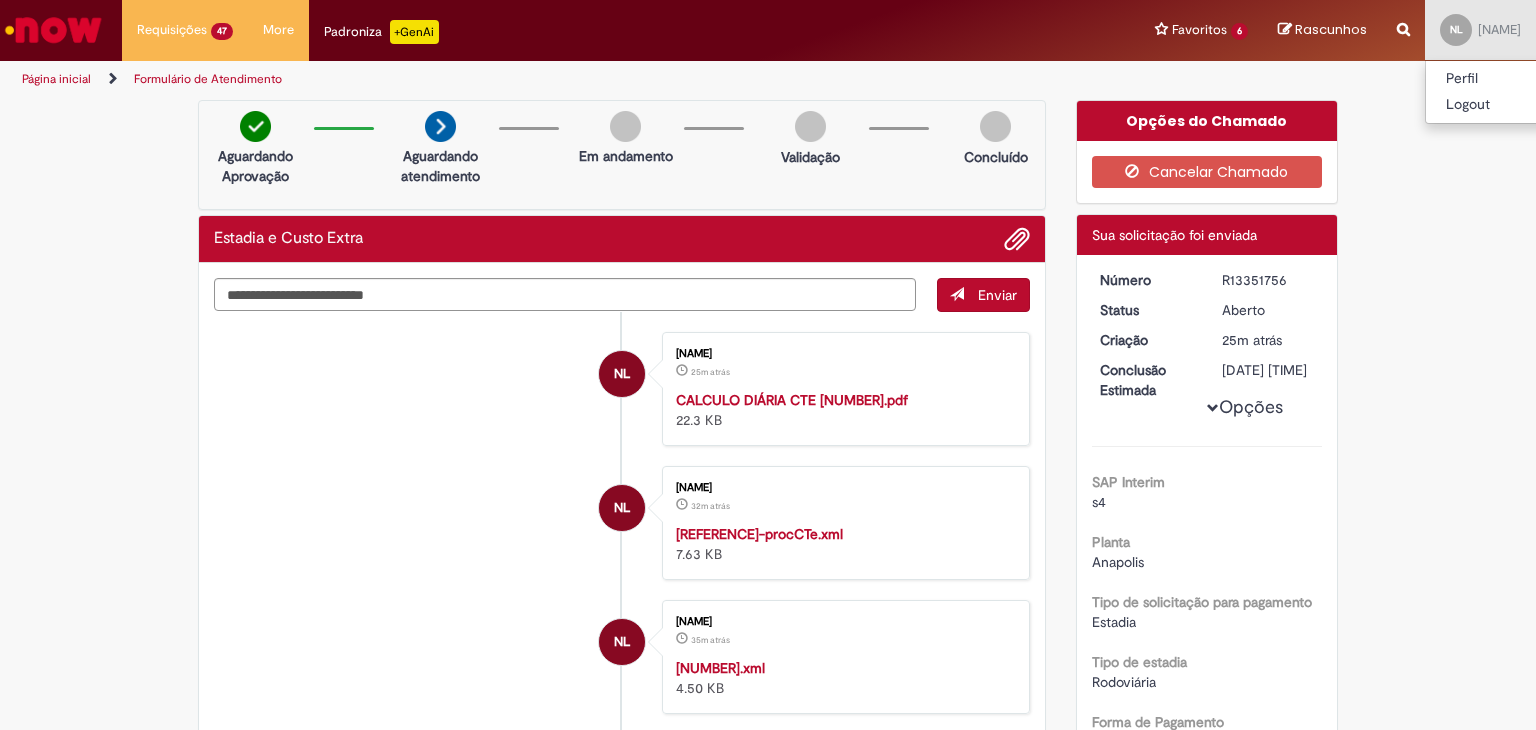 click on "[NUMBER].pdf [SIZE]
NL
NL
[NAME]
25m atrás 25 minutos atrás
[NUMBER].pdf  22.3 KB
NL" at bounding box center [768, 1454] 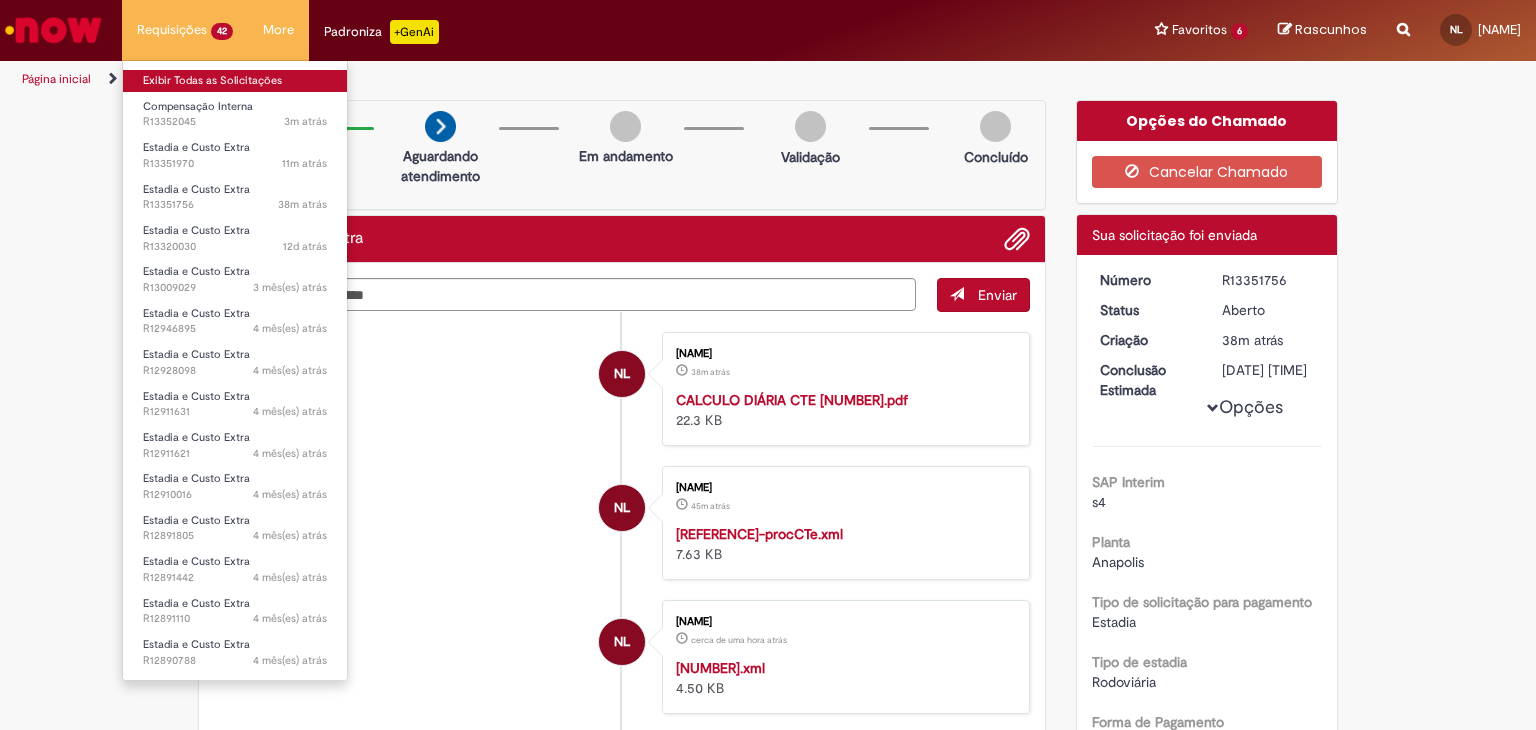 click on "Exibir Todas as Solicitações" at bounding box center (235, 81) 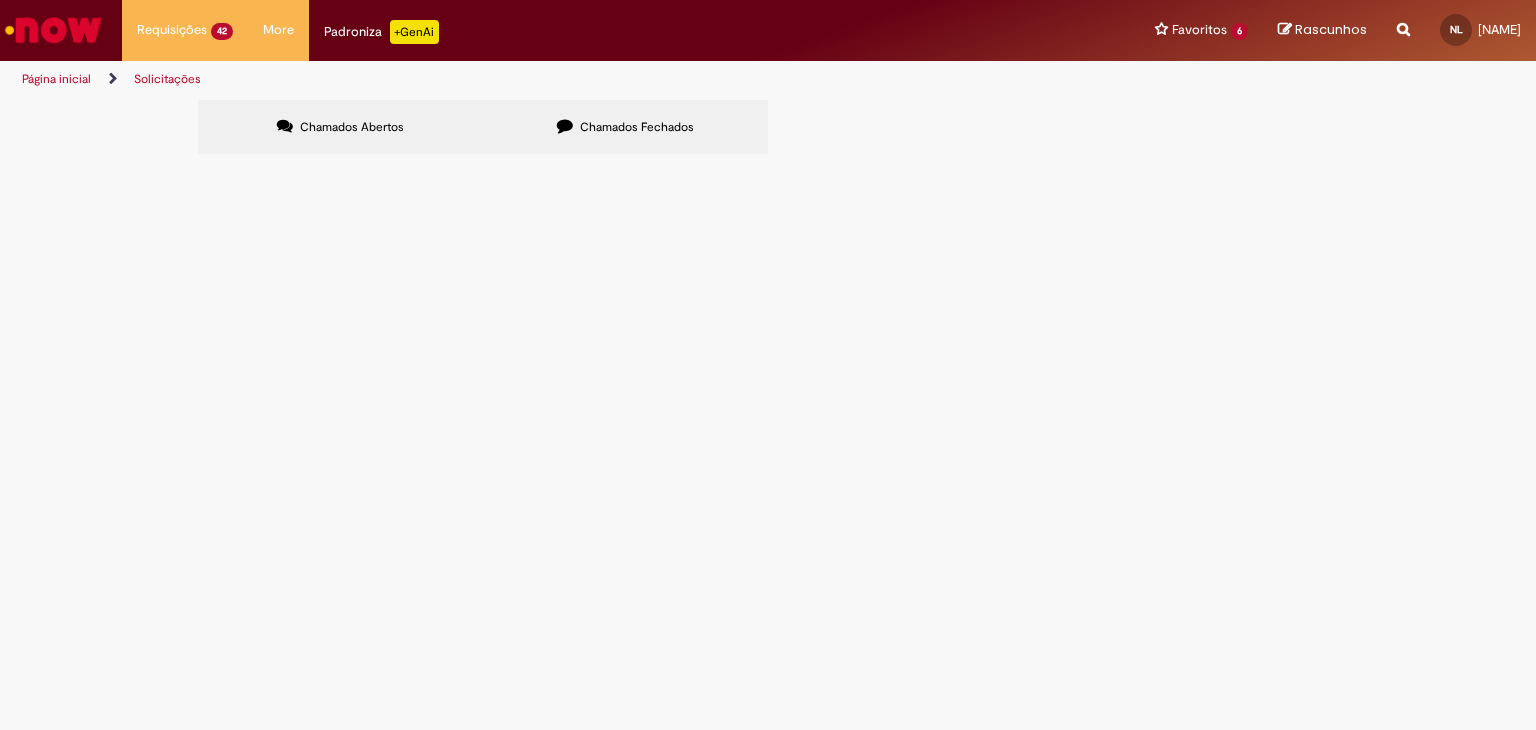 scroll, scrollTop: 110, scrollLeft: 0, axis: vertical 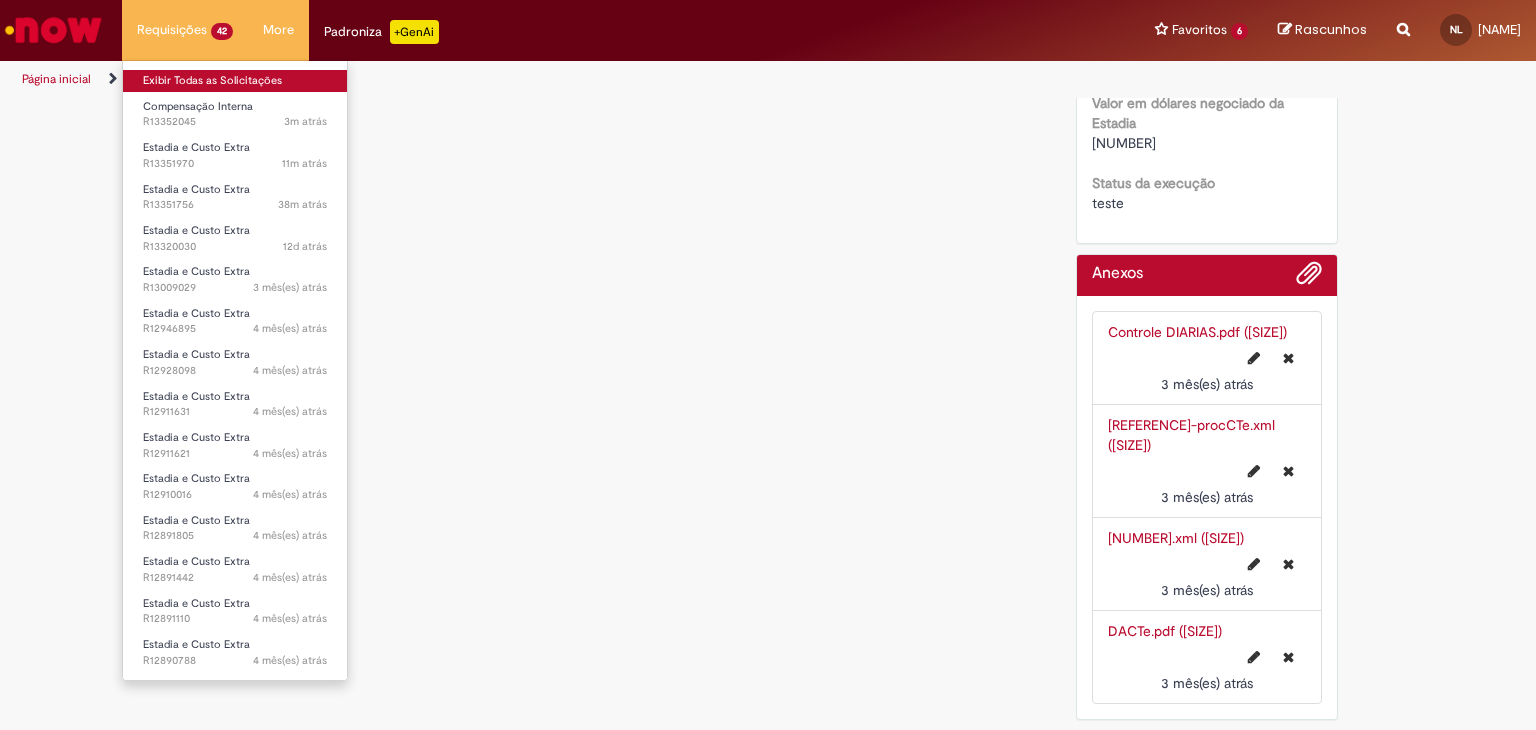 click on "Exibir Todas as Solicitações" at bounding box center [235, 81] 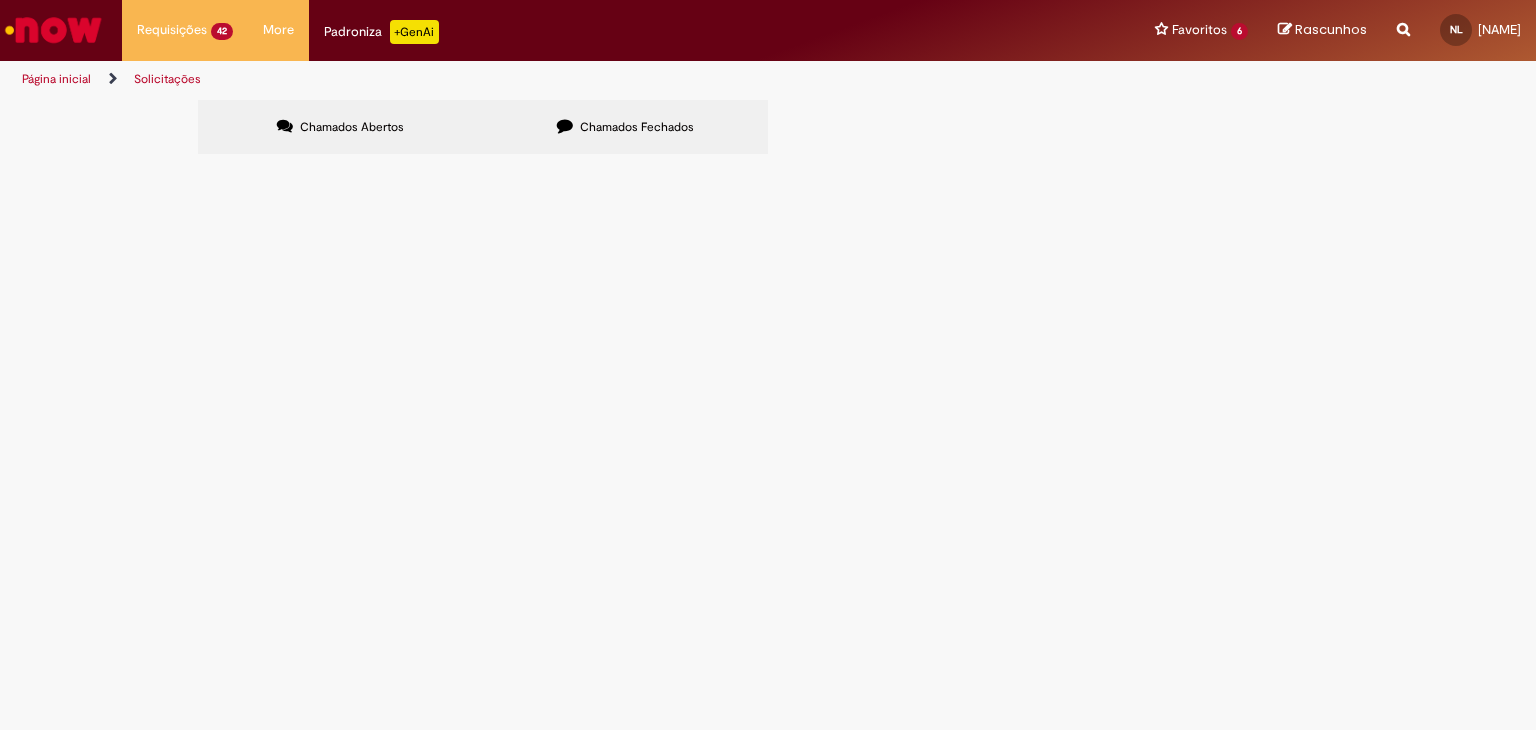 scroll, scrollTop: 10, scrollLeft: 0, axis: vertical 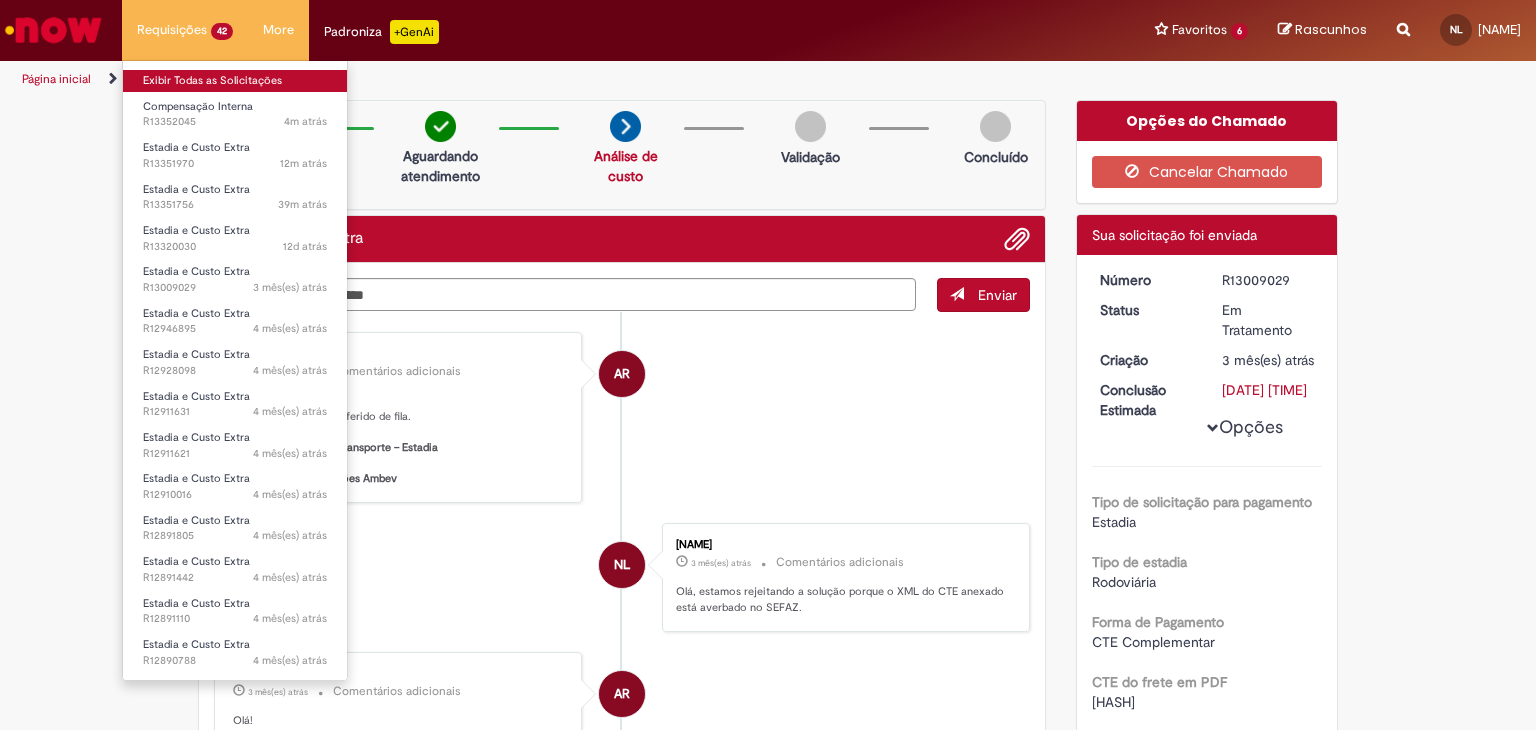 click on "Exibir Todas as Solicitações" at bounding box center (235, 81) 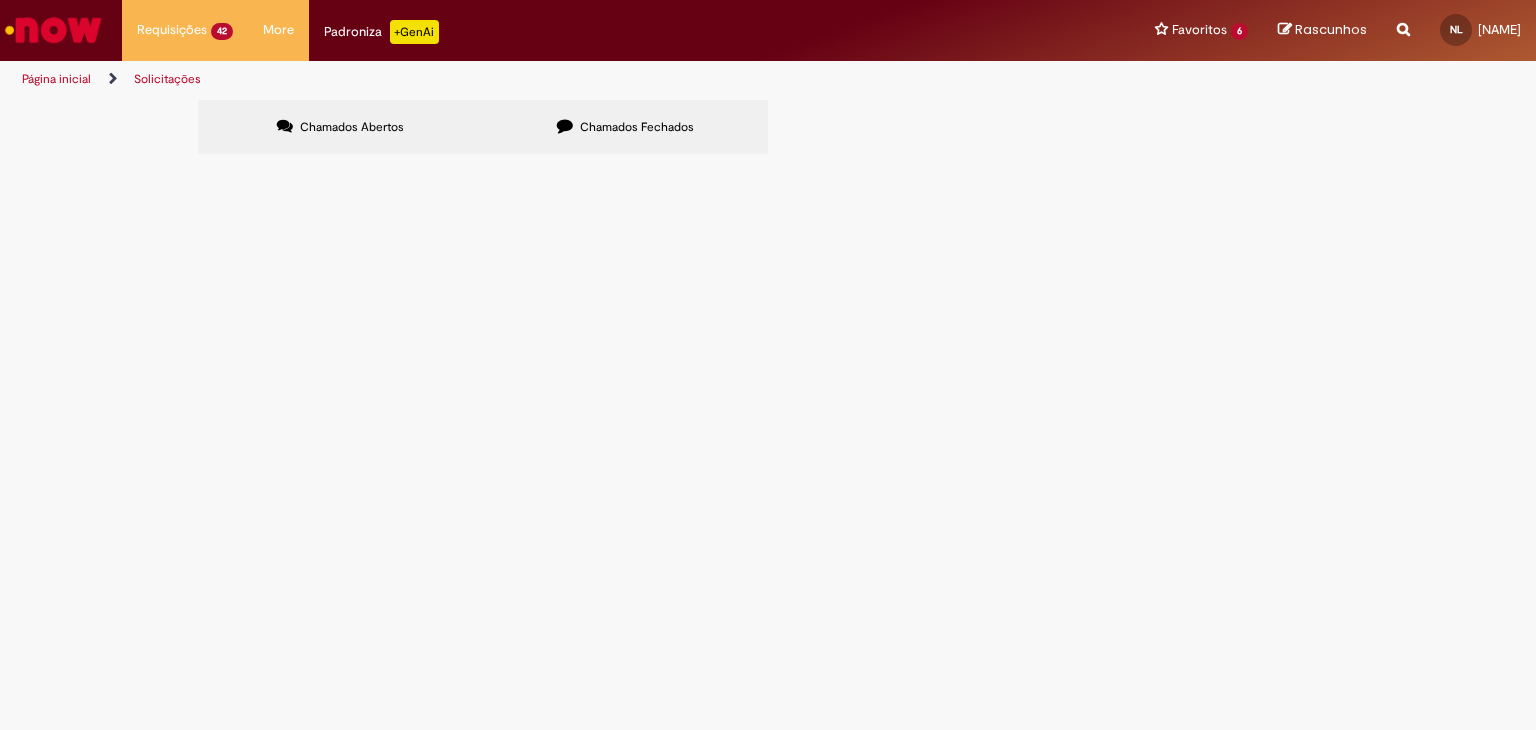 click at bounding box center (0, 0) 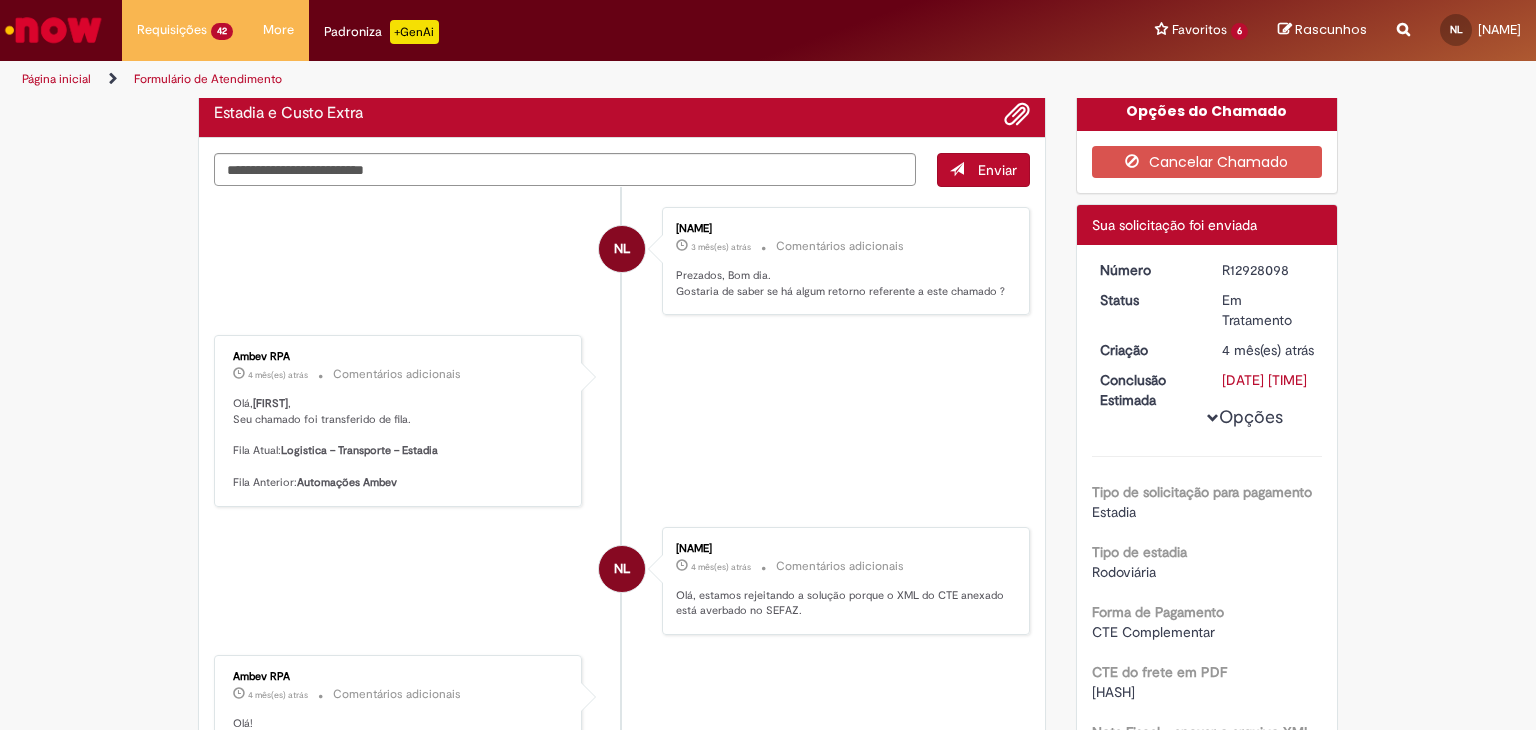 scroll, scrollTop: 0, scrollLeft: 0, axis: both 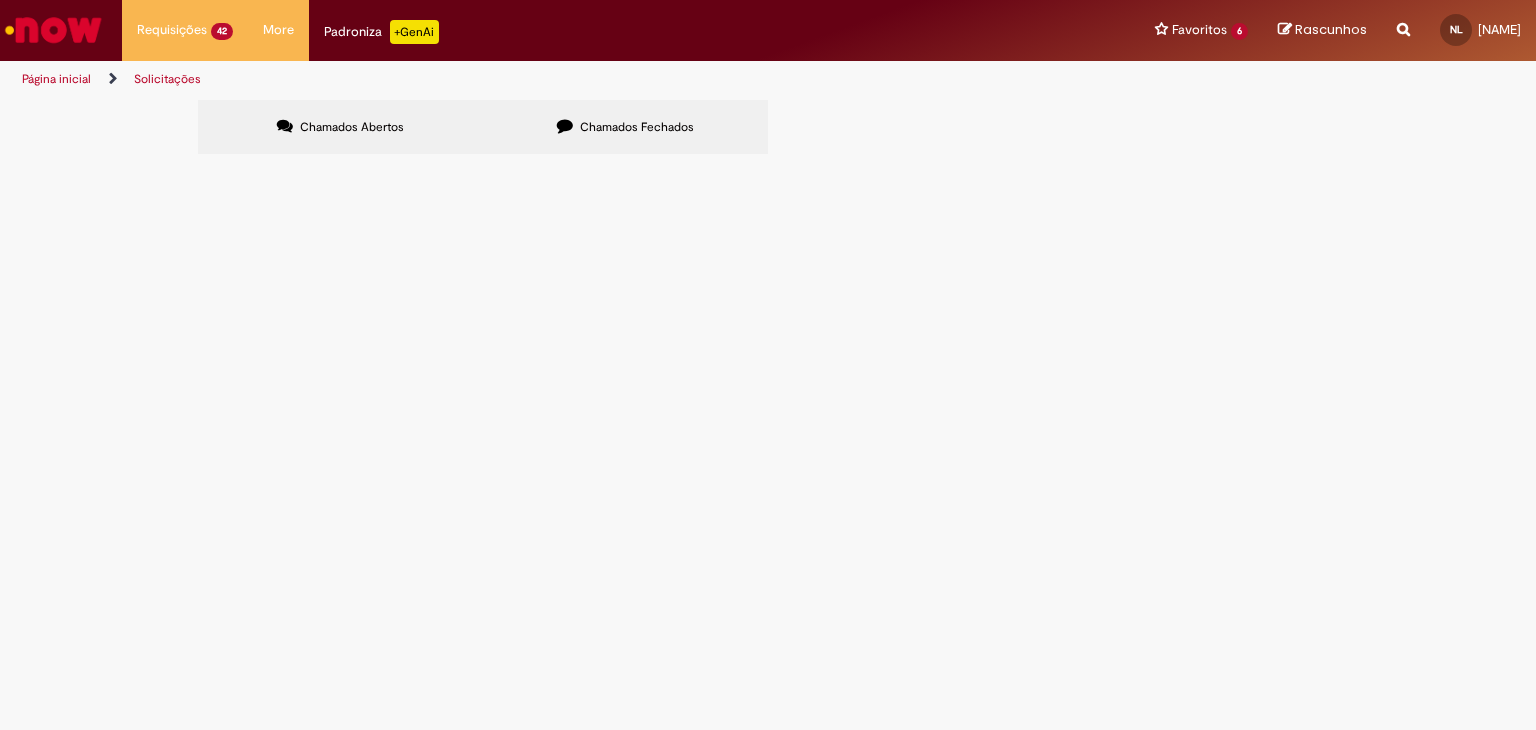 click on "Estadia e Custo Extra" at bounding box center [0, 0] 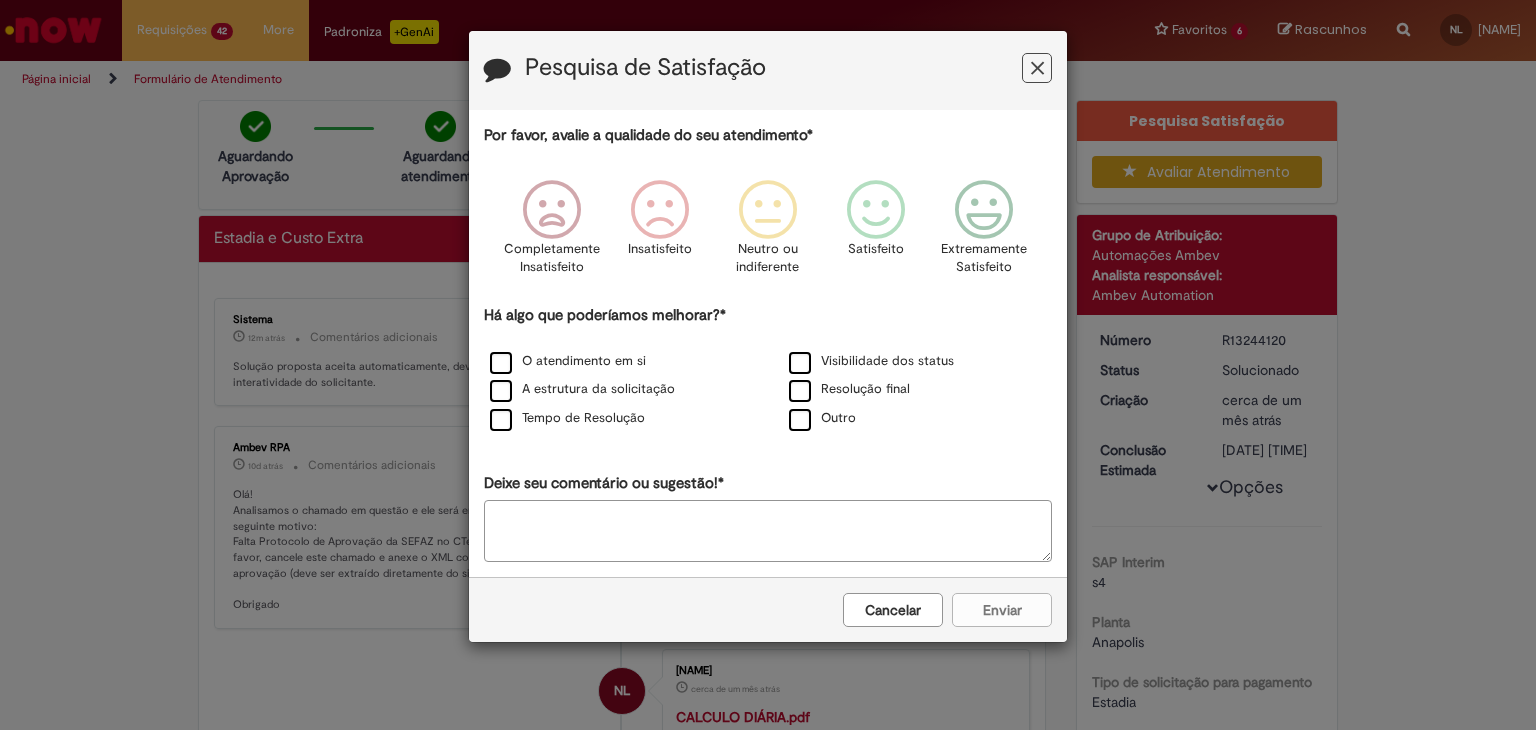 click at bounding box center (1037, 68) 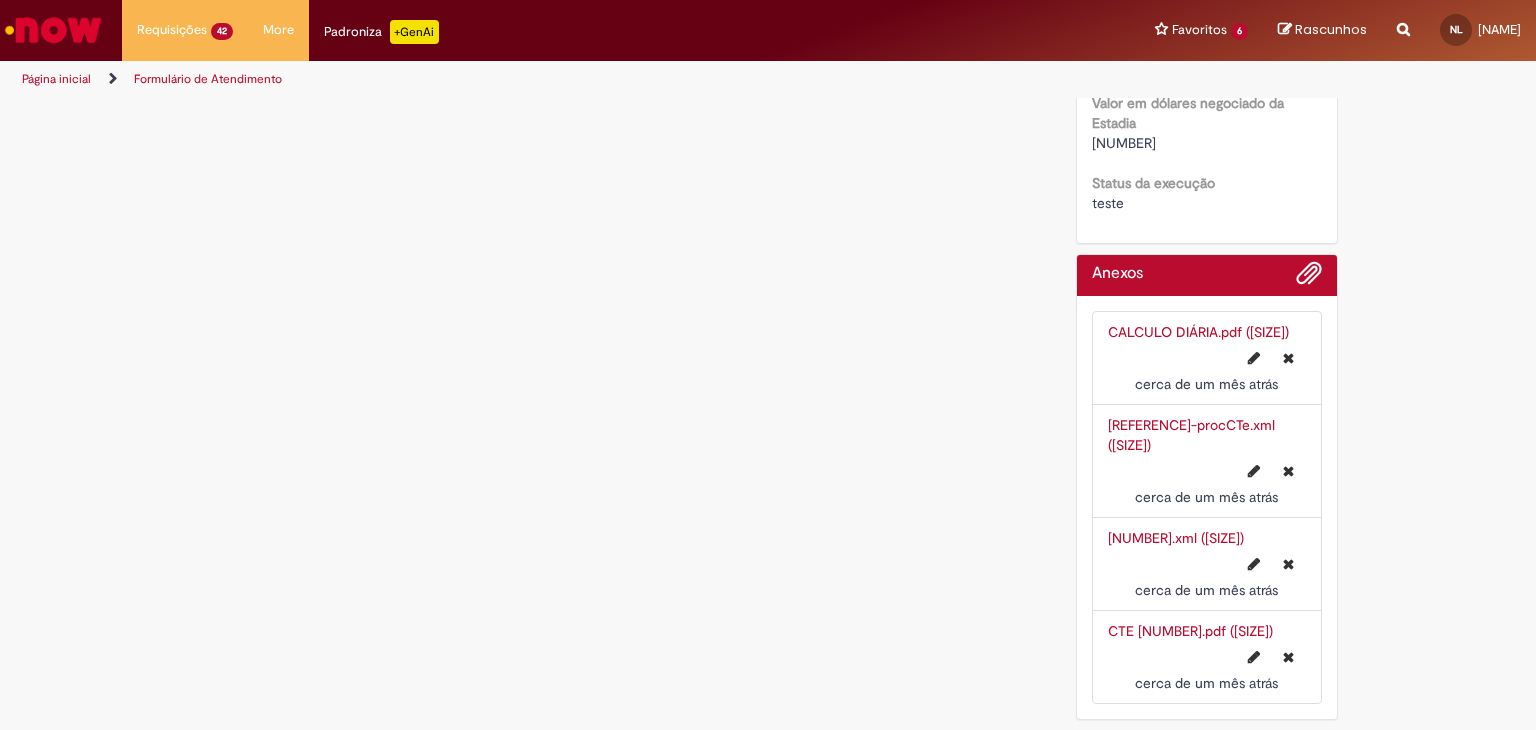 scroll, scrollTop: 2316, scrollLeft: 0, axis: vertical 